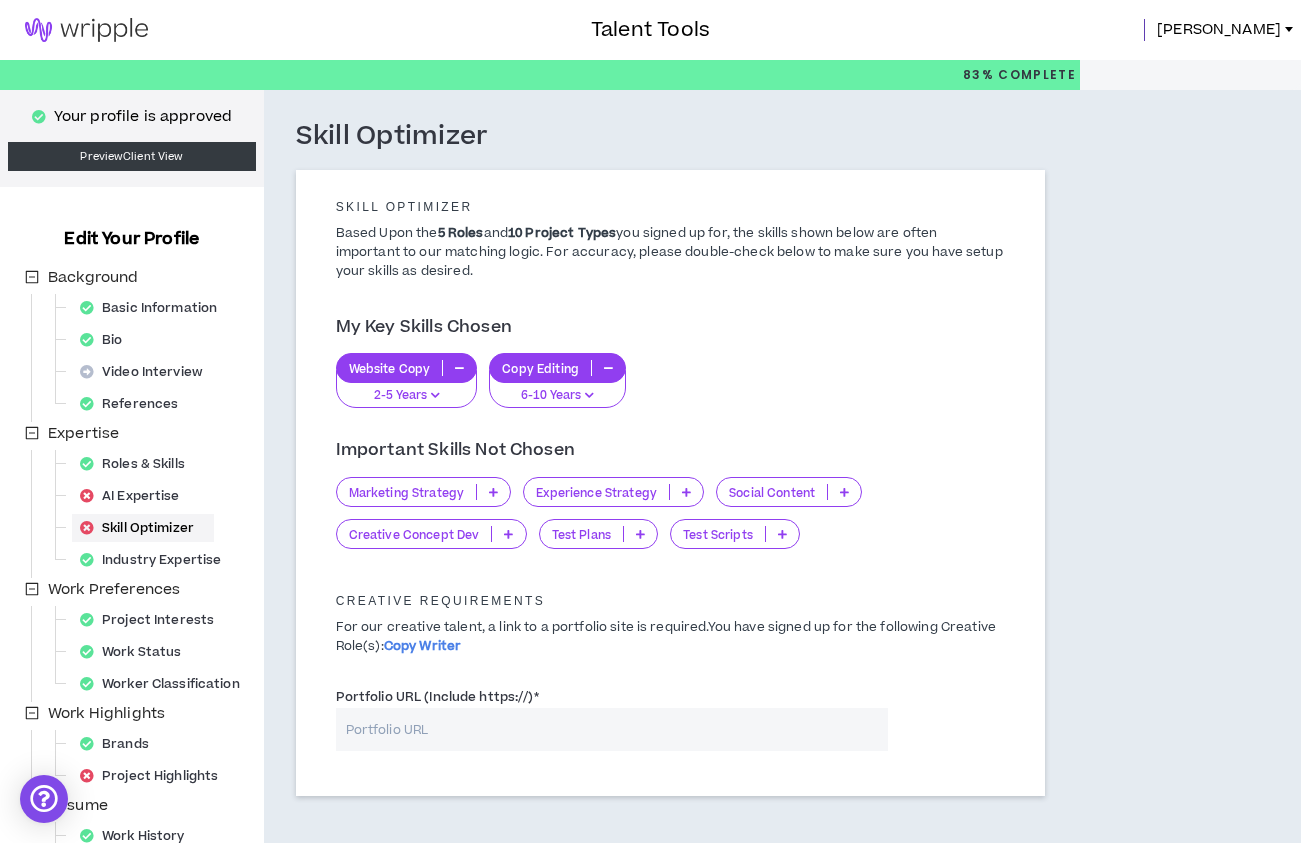 scroll, scrollTop: 186, scrollLeft: 0, axis: vertical 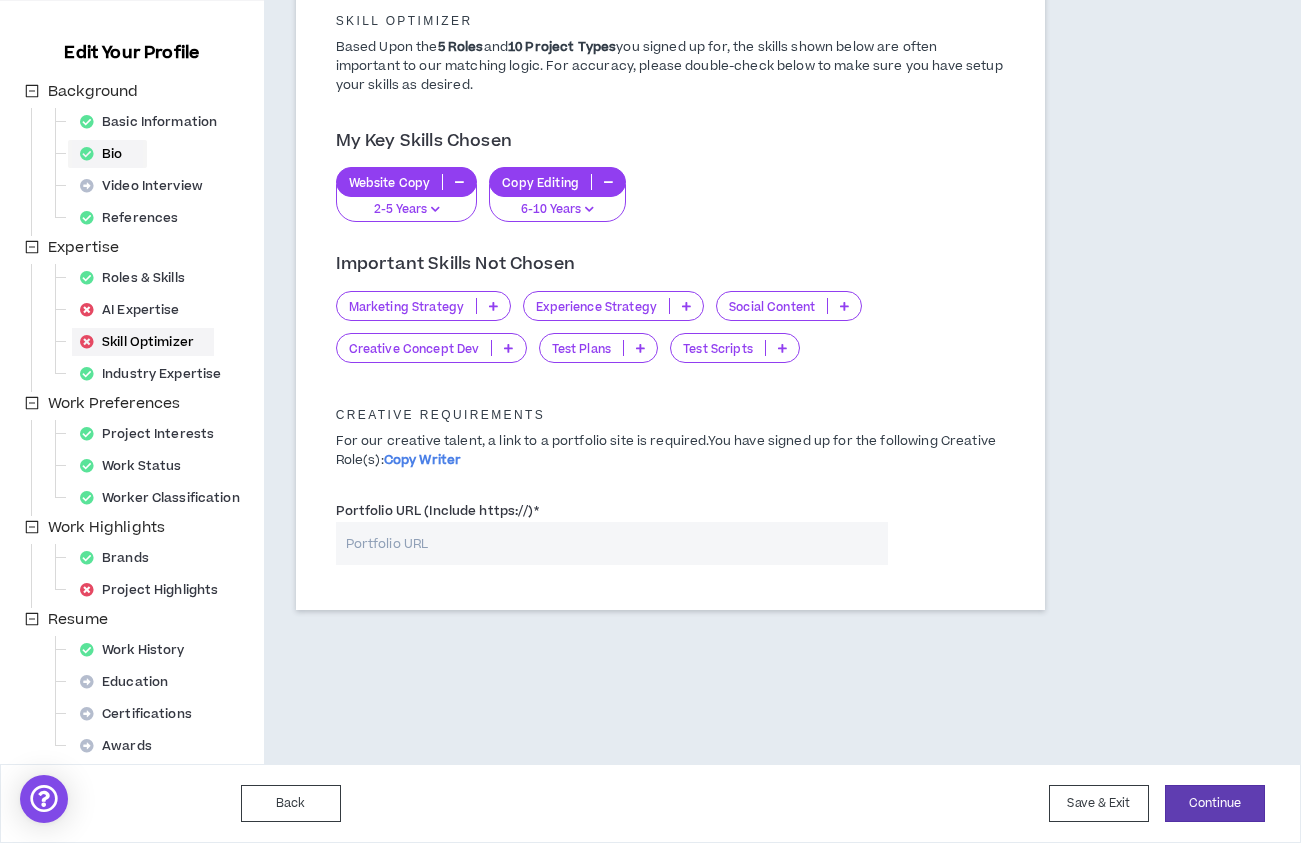 click on "Bio" at bounding box center (107, 154) 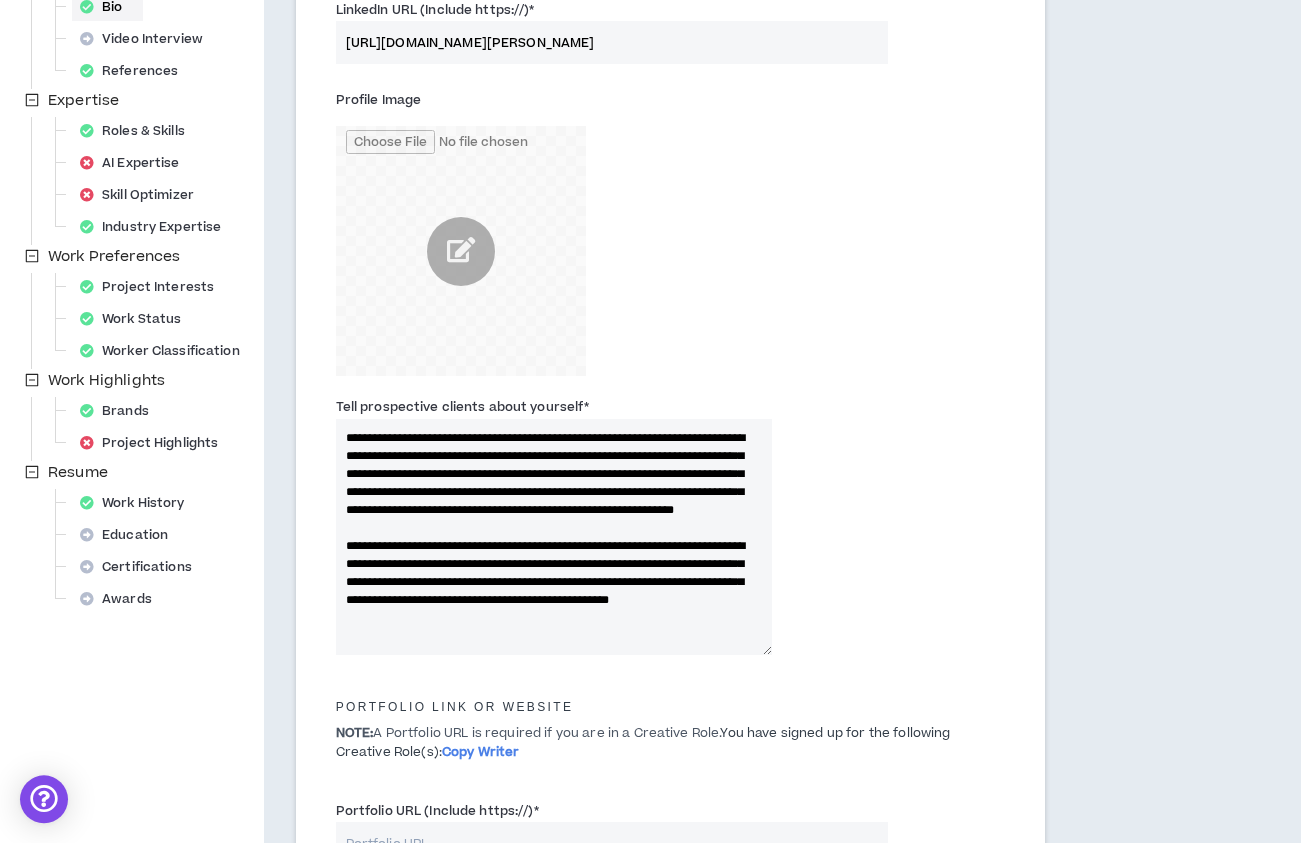 scroll, scrollTop: 408, scrollLeft: 0, axis: vertical 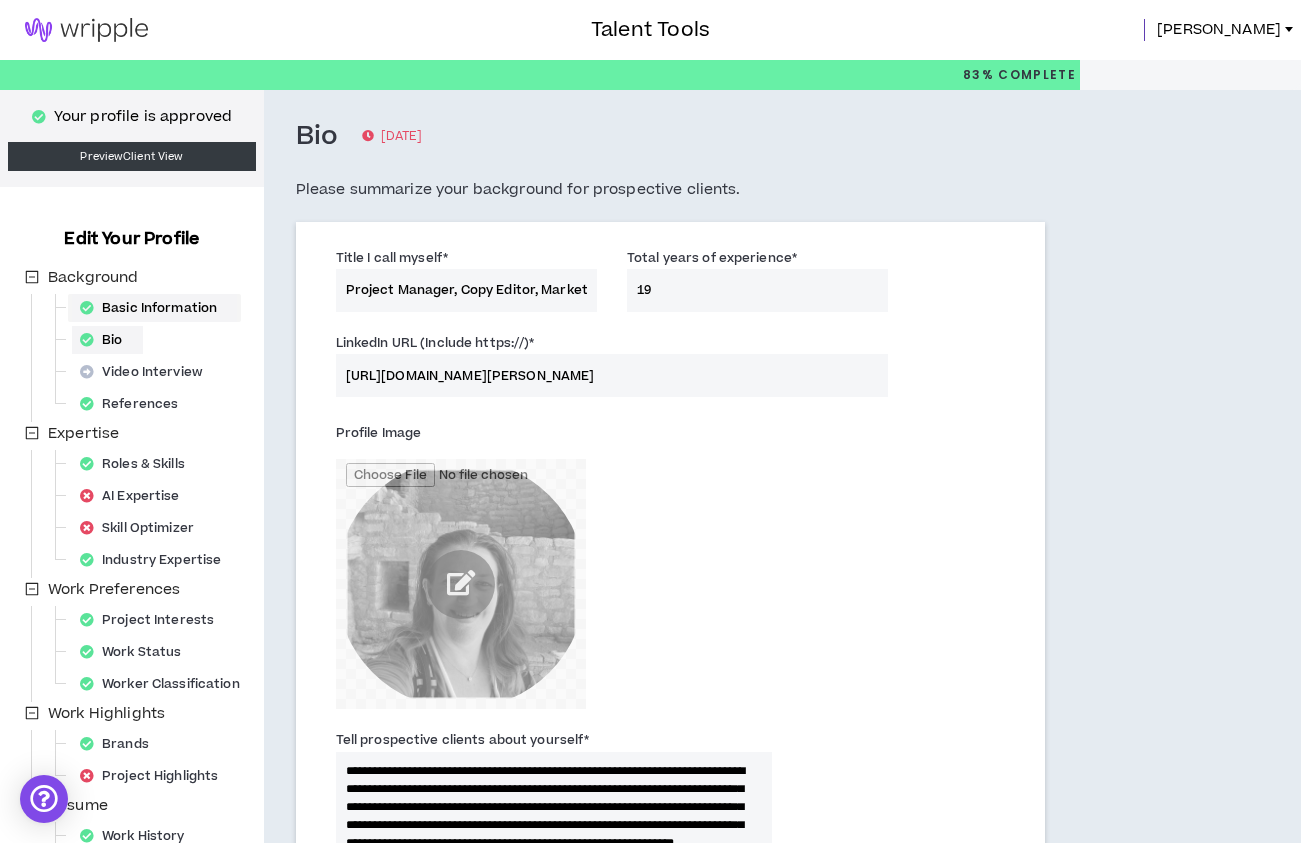 click on "Basic Information" at bounding box center (154, 308) 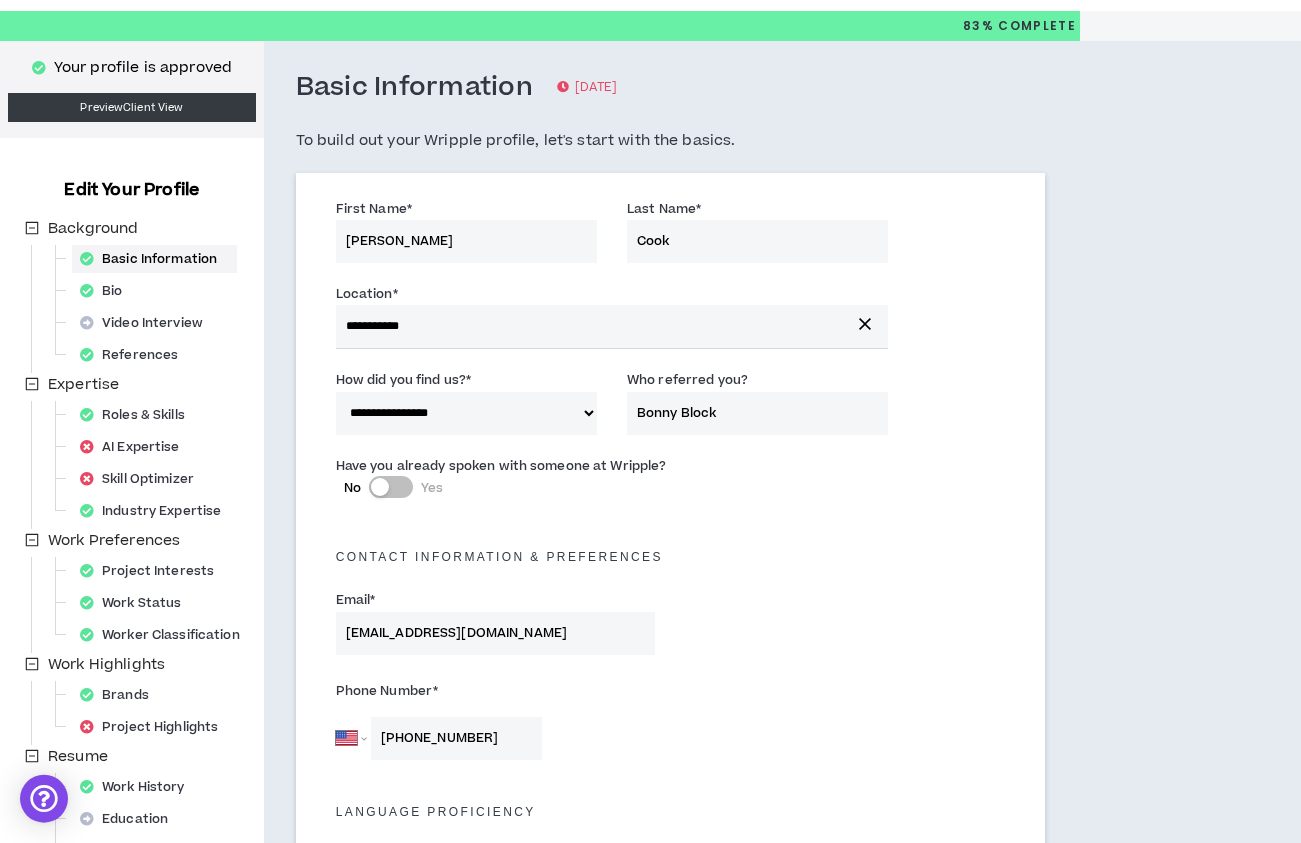scroll, scrollTop: 0, scrollLeft: 0, axis: both 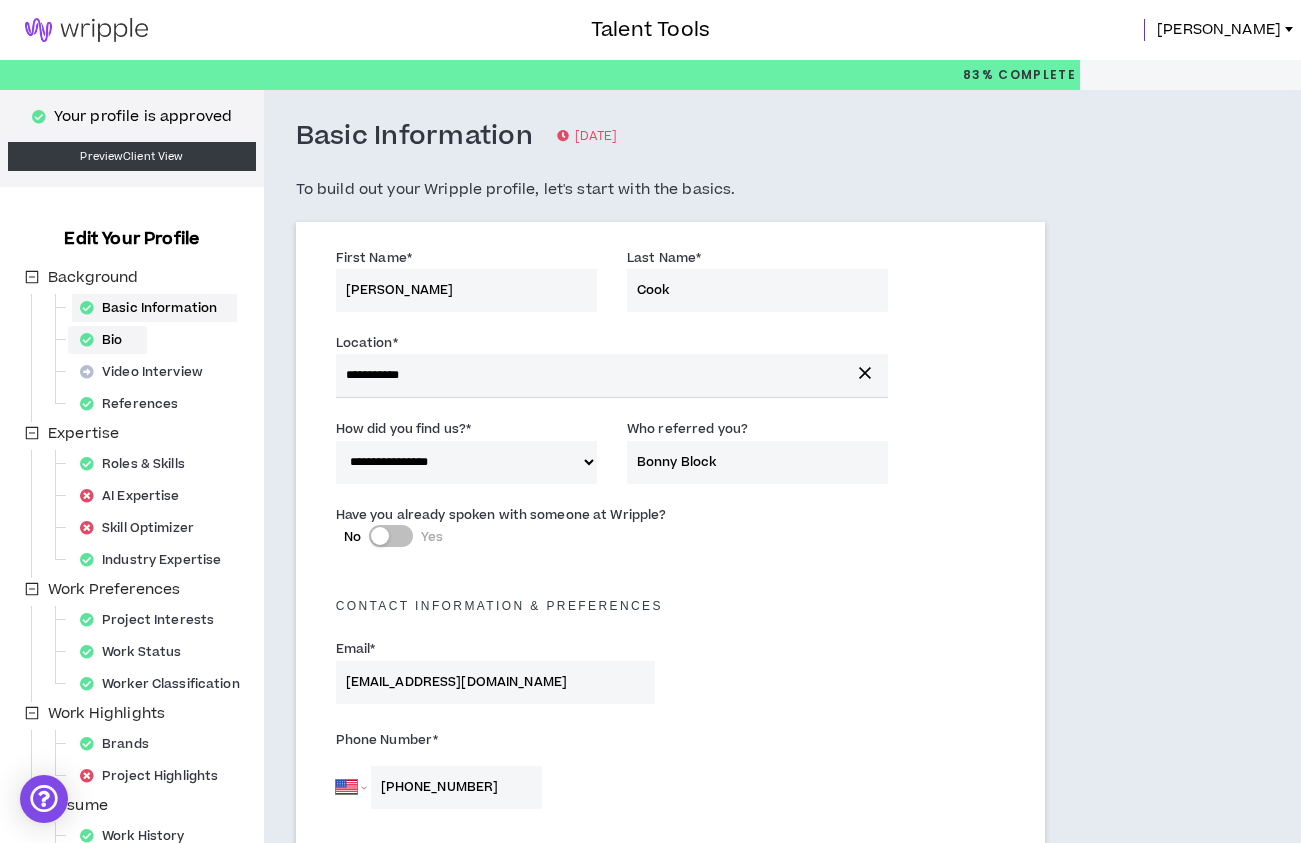 click on "Bio" at bounding box center [107, 340] 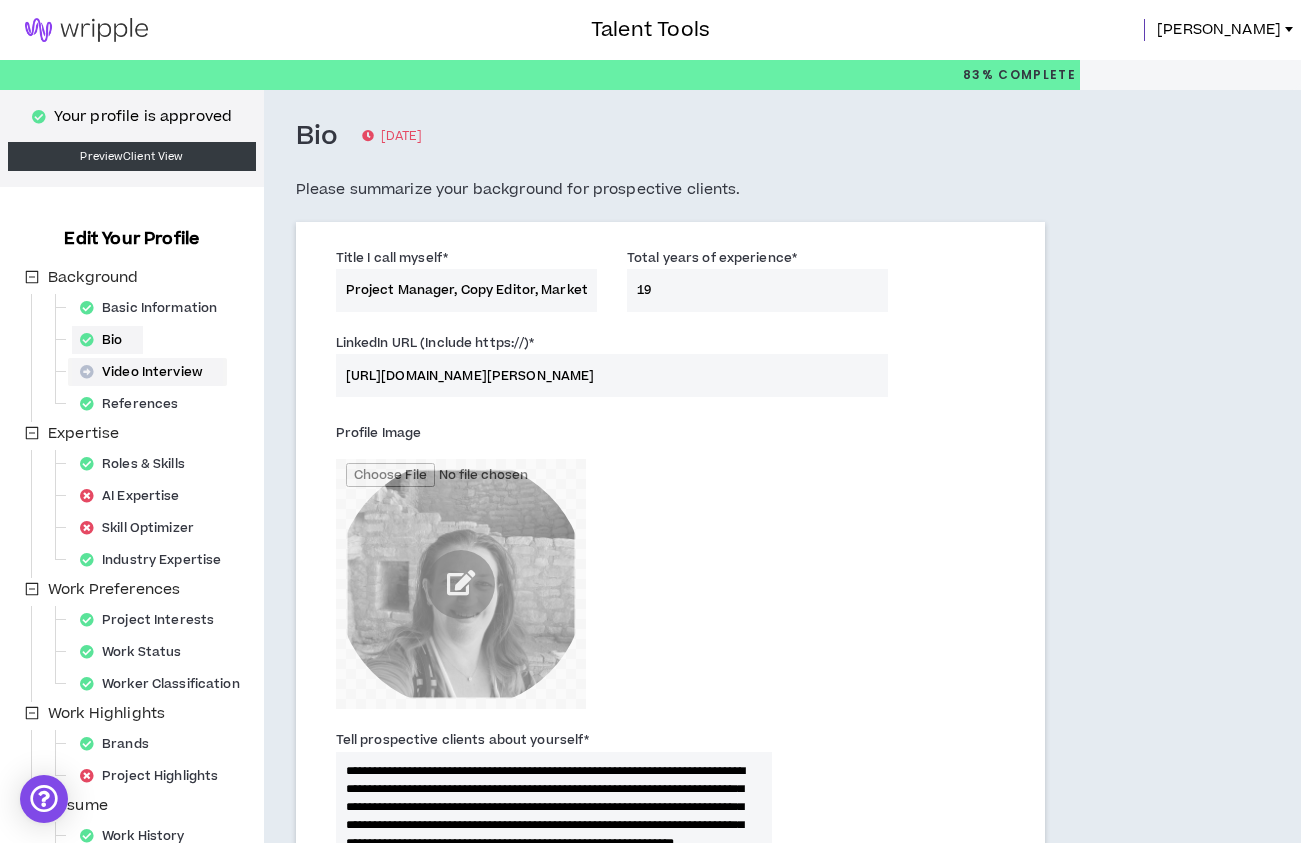 click on "Video Interview" at bounding box center (147, 372) 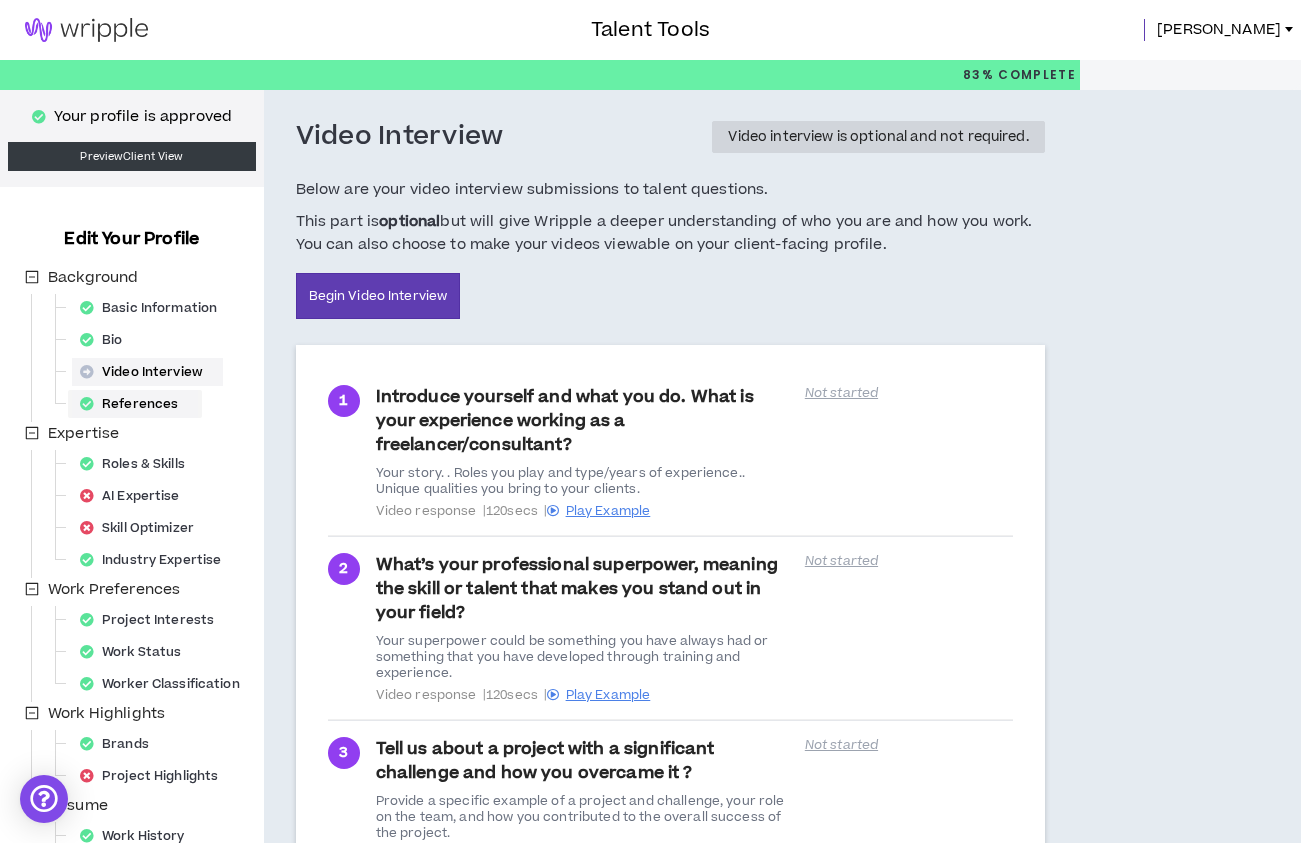 click on "References" at bounding box center (135, 404) 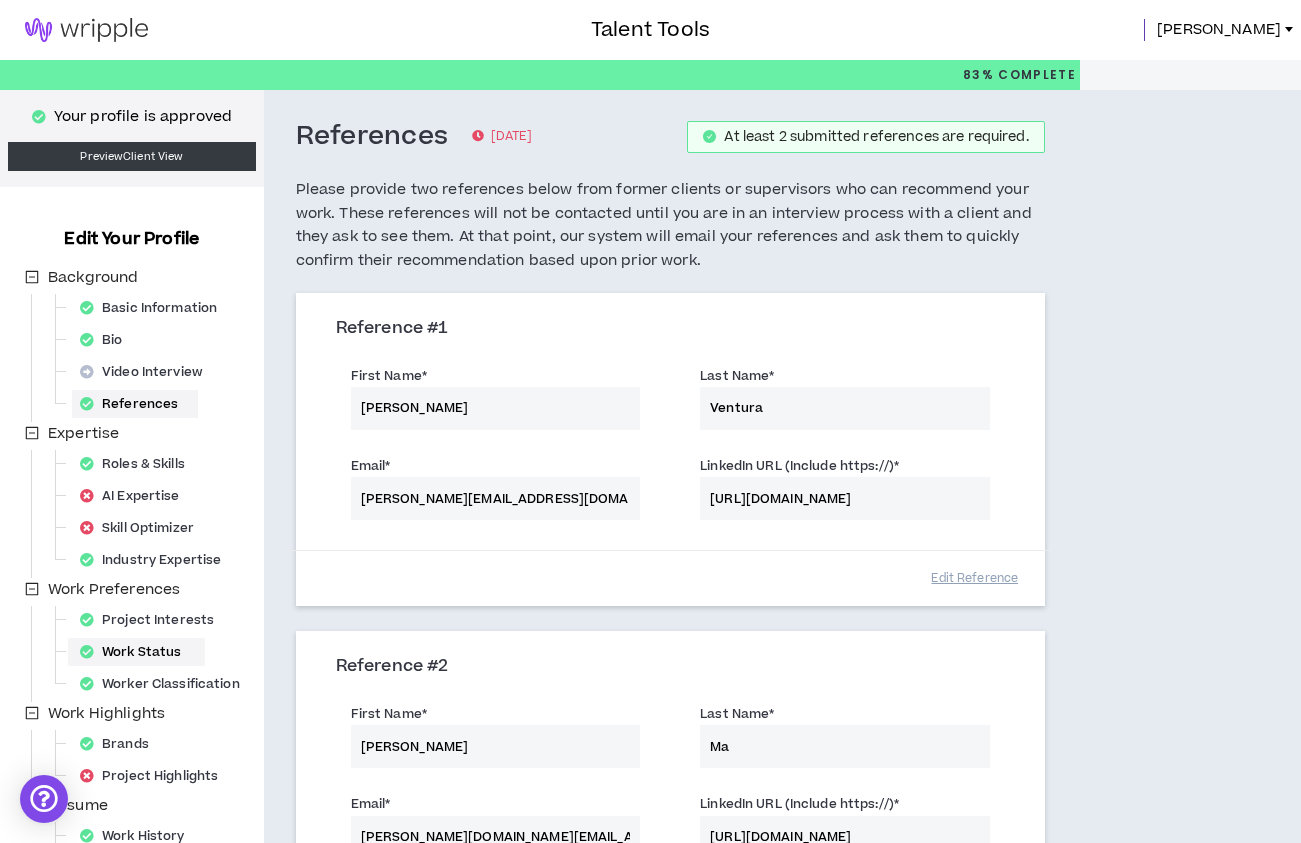 scroll, scrollTop: 102, scrollLeft: 0, axis: vertical 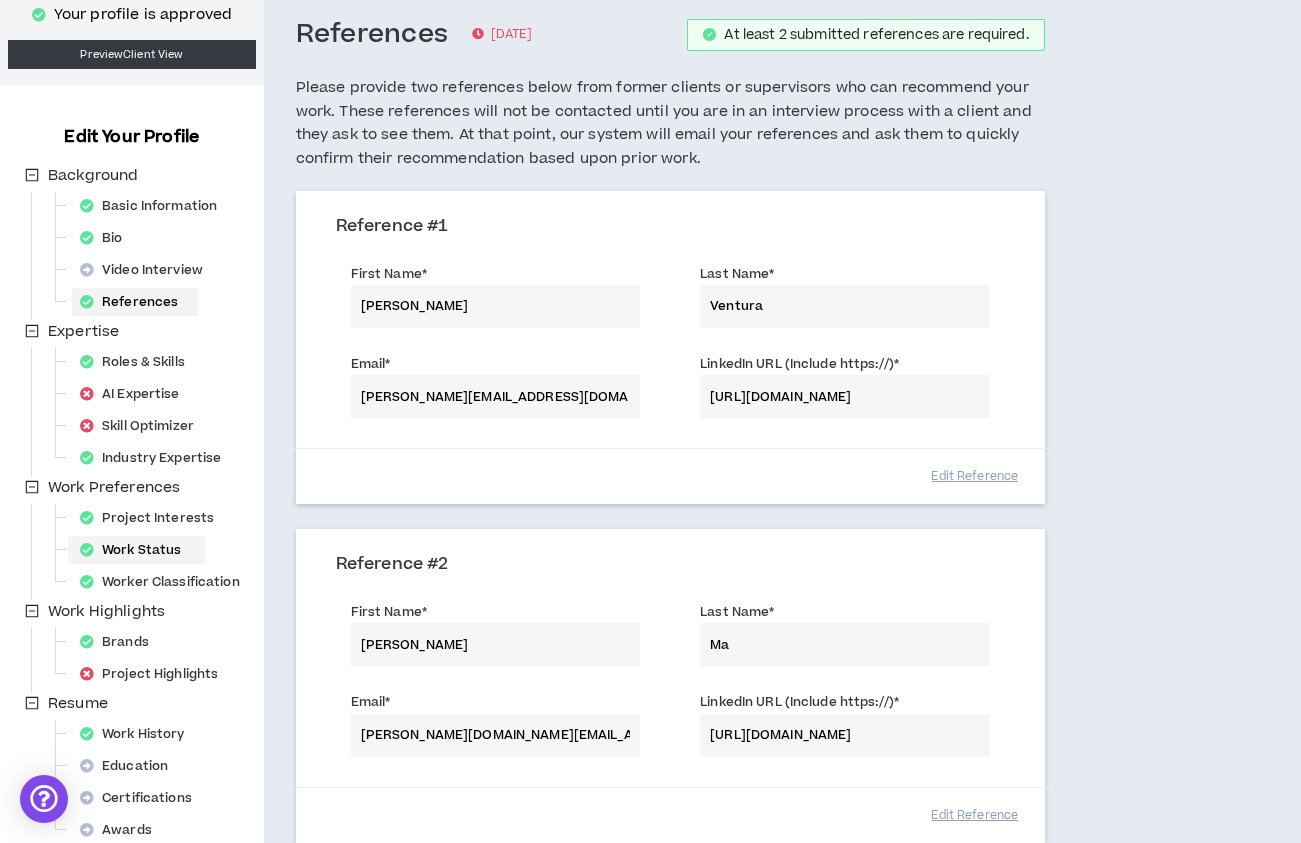 click on "Work Status" at bounding box center [136, 550] 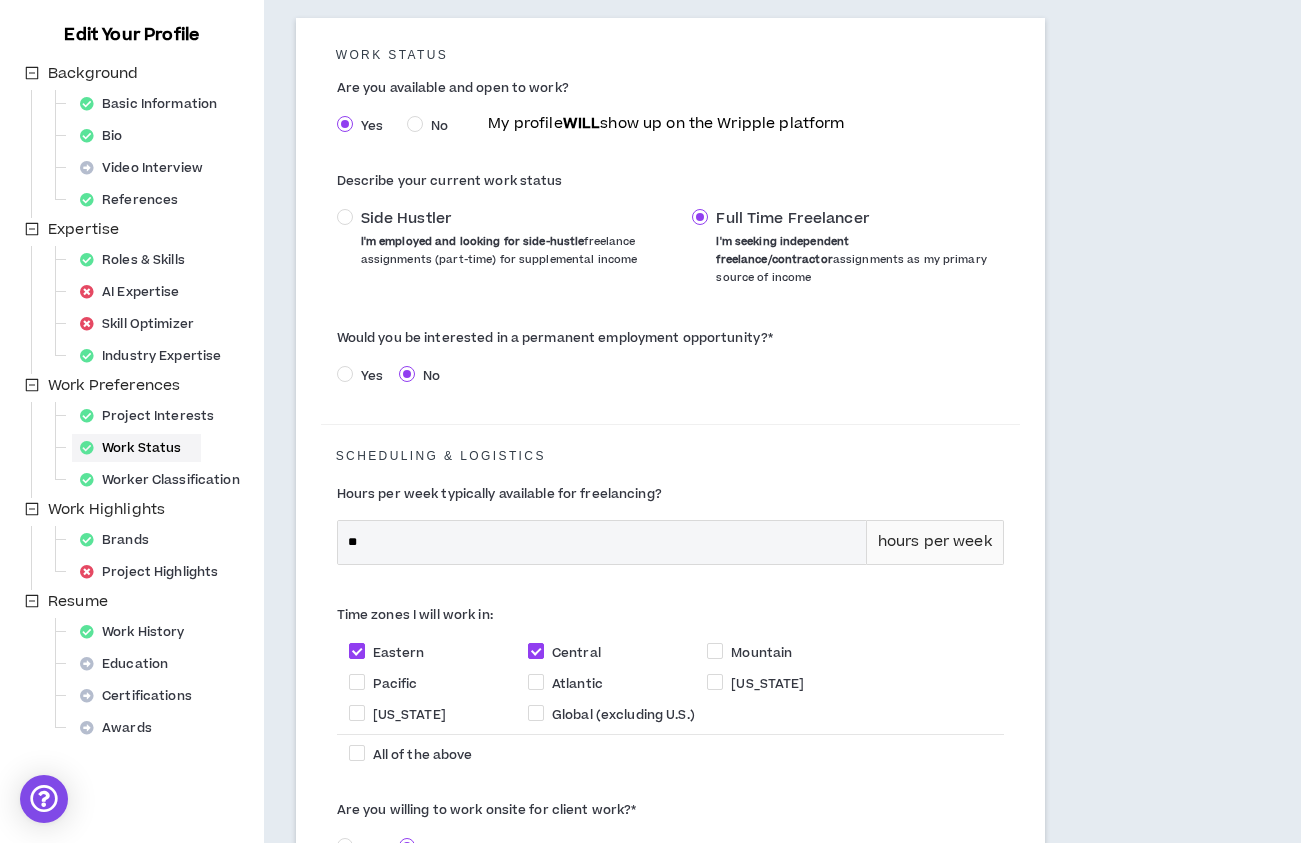 scroll, scrollTop: 306, scrollLeft: 0, axis: vertical 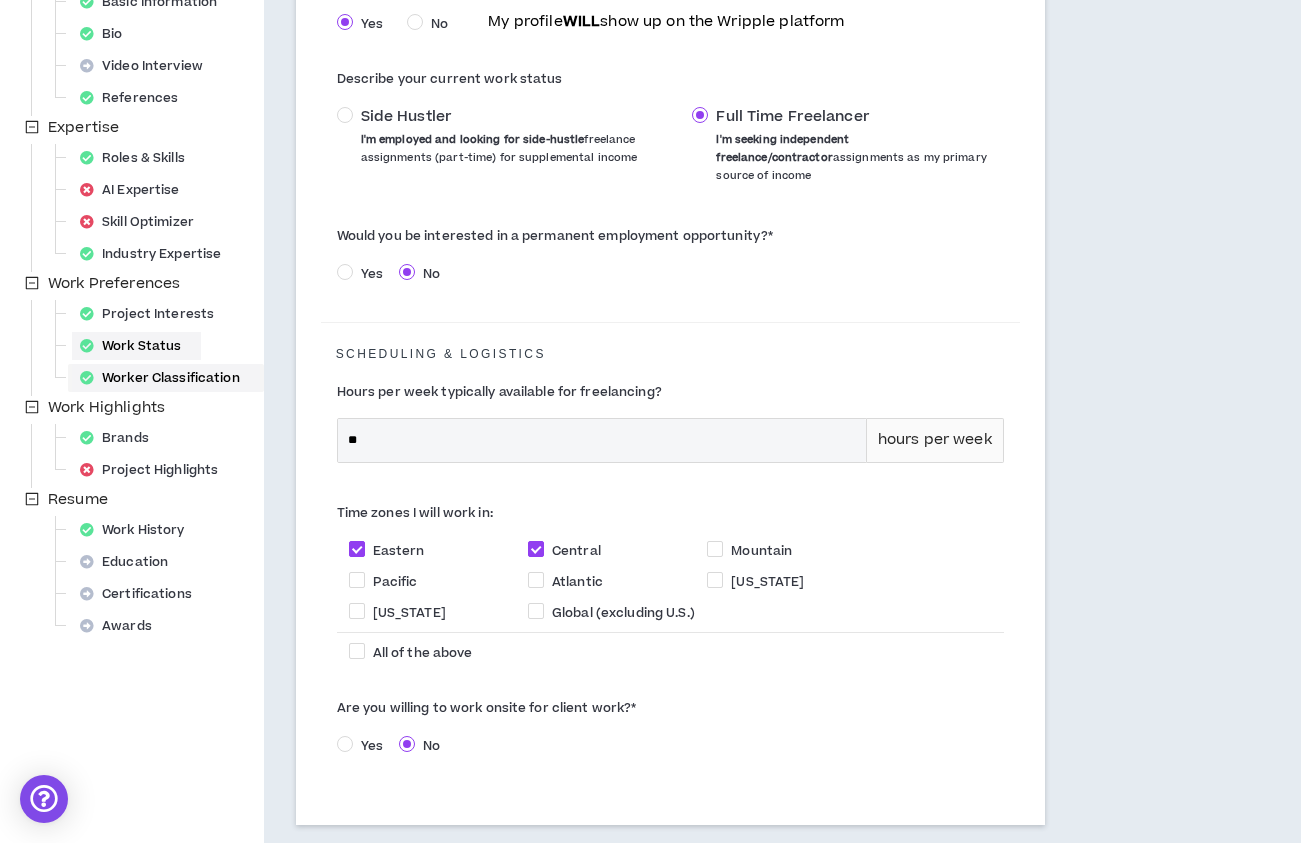 click on "Worker Classification" at bounding box center [166, 378] 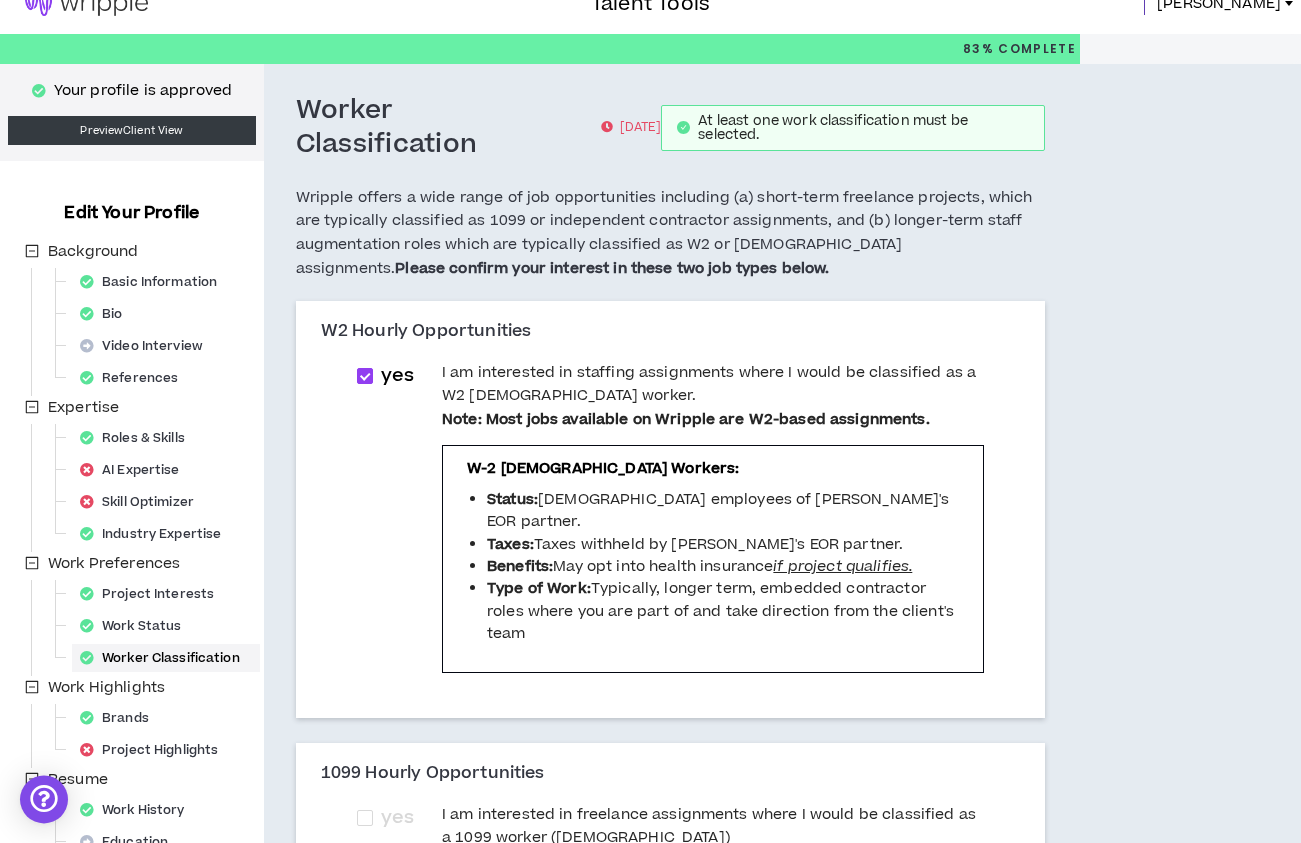 scroll, scrollTop: 0, scrollLeft: 0, axis: both 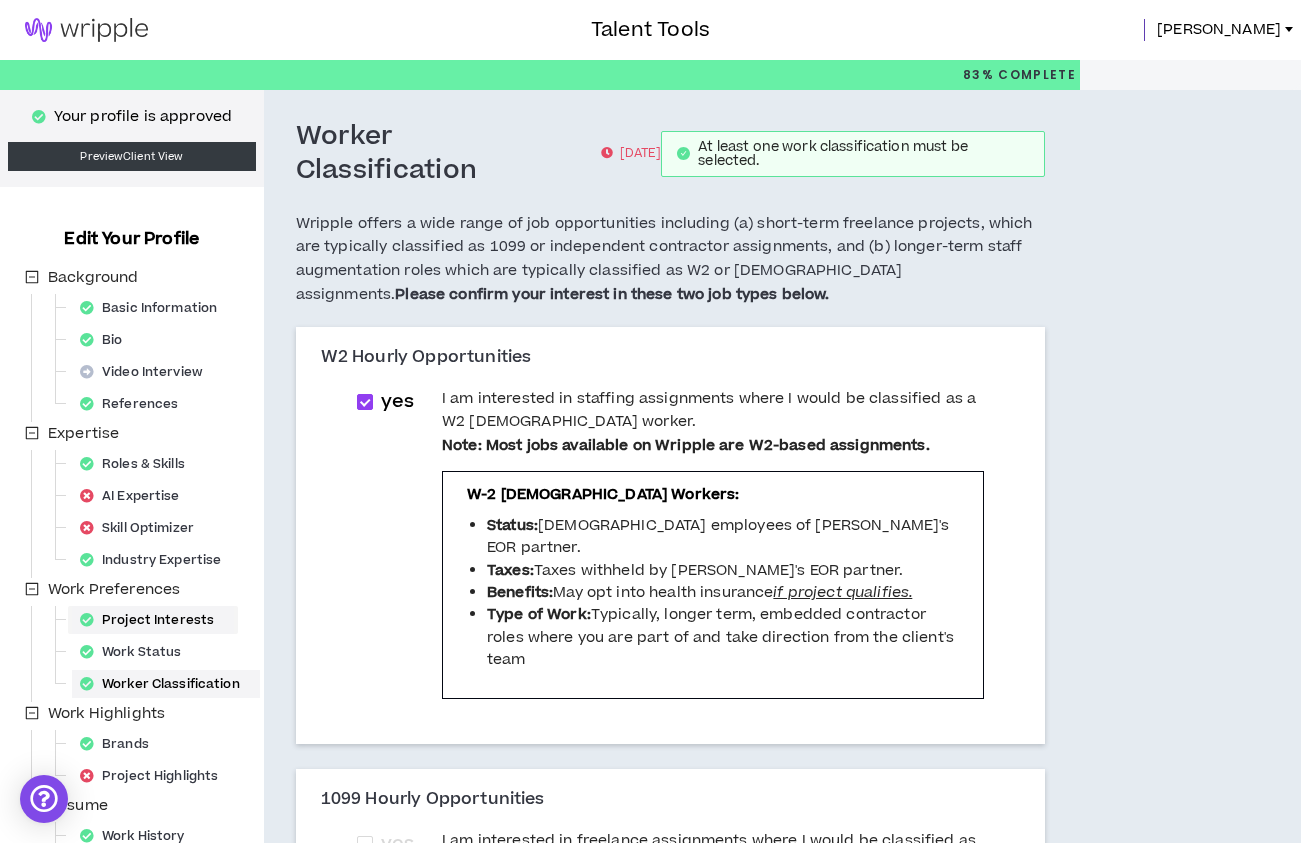 click on "Project Interests" at bounding box center [153, 620] 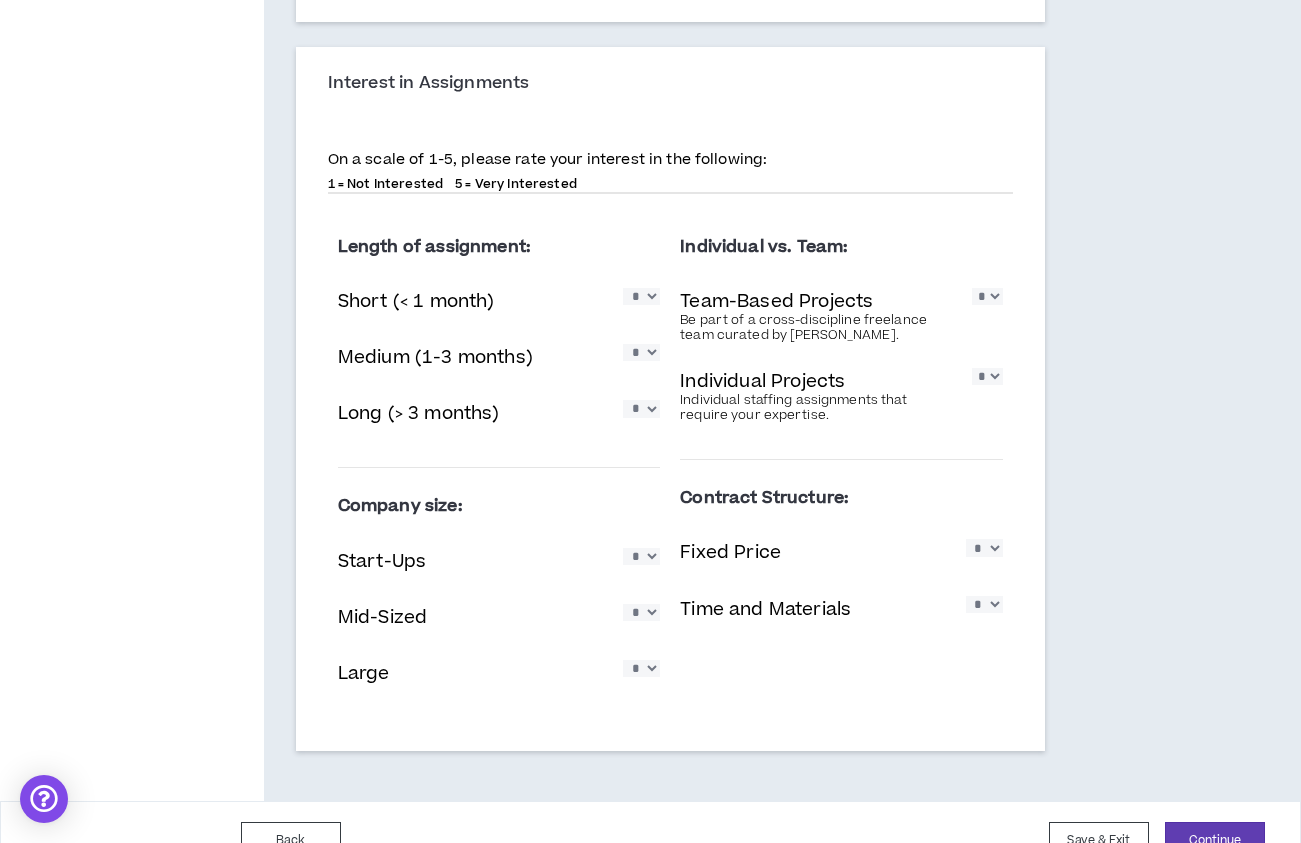 scroll, scrollTop: 1632, scrollLeft: 0, axis: vertical 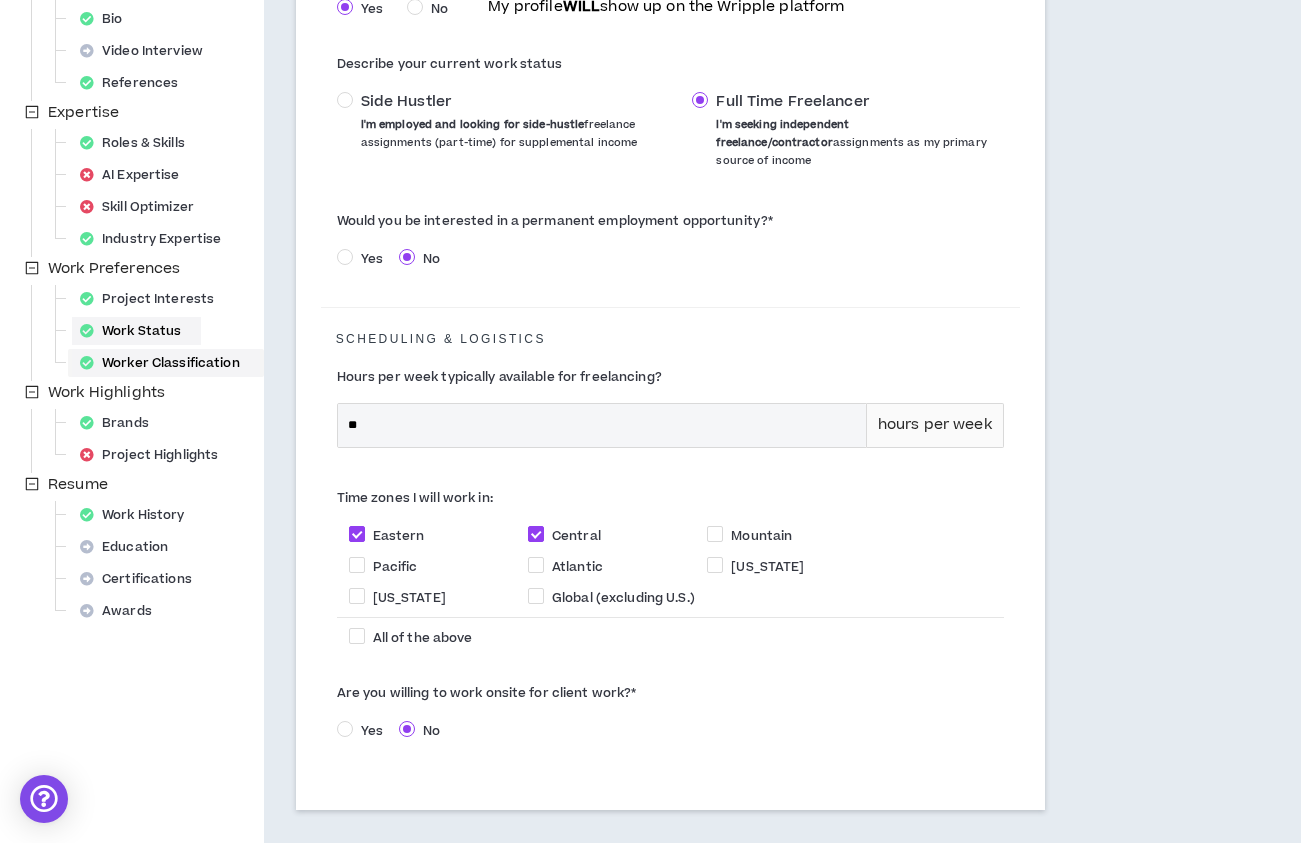 click on "Worker Classification" at bounding box center [166, 363] 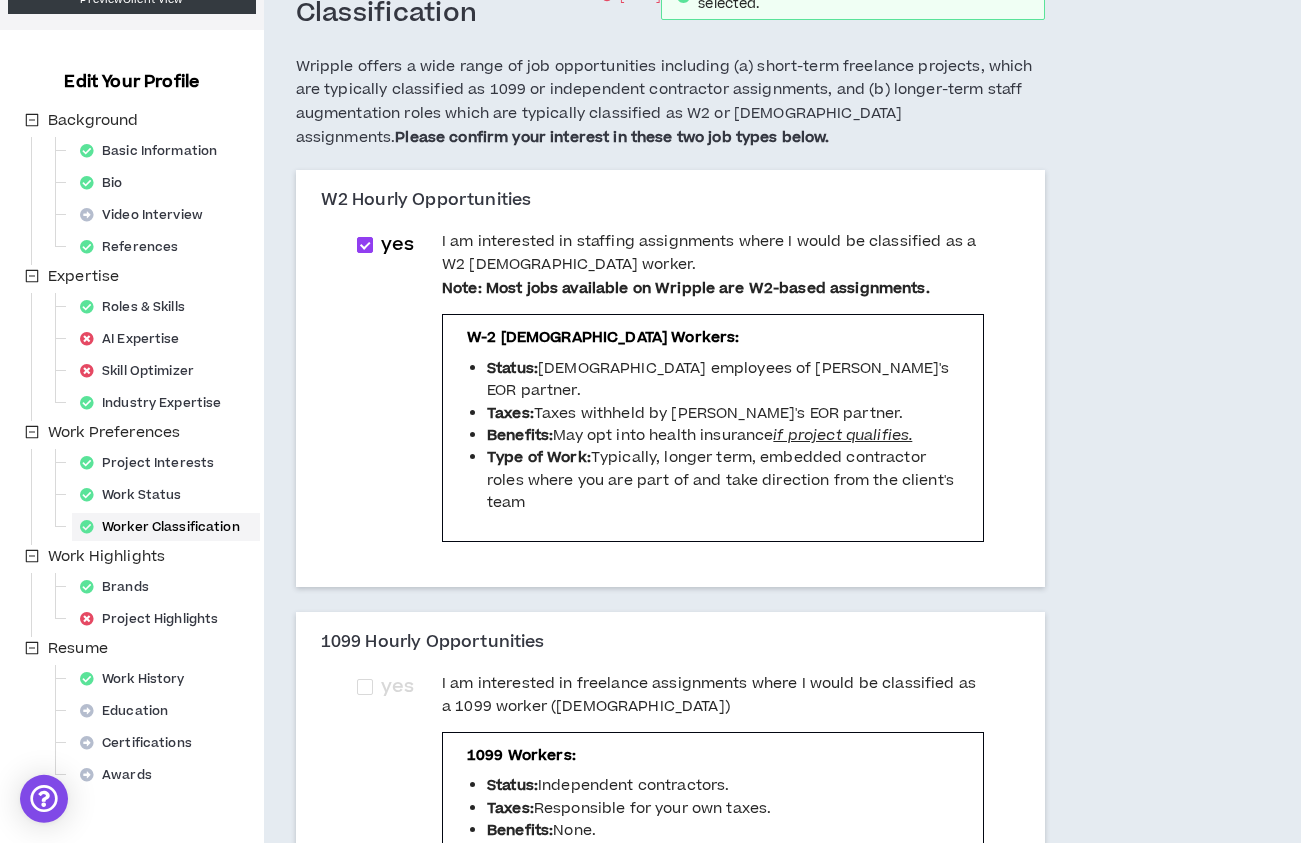 scroll, scrollTop: 204, scrollLeft: 0, axis: vertical 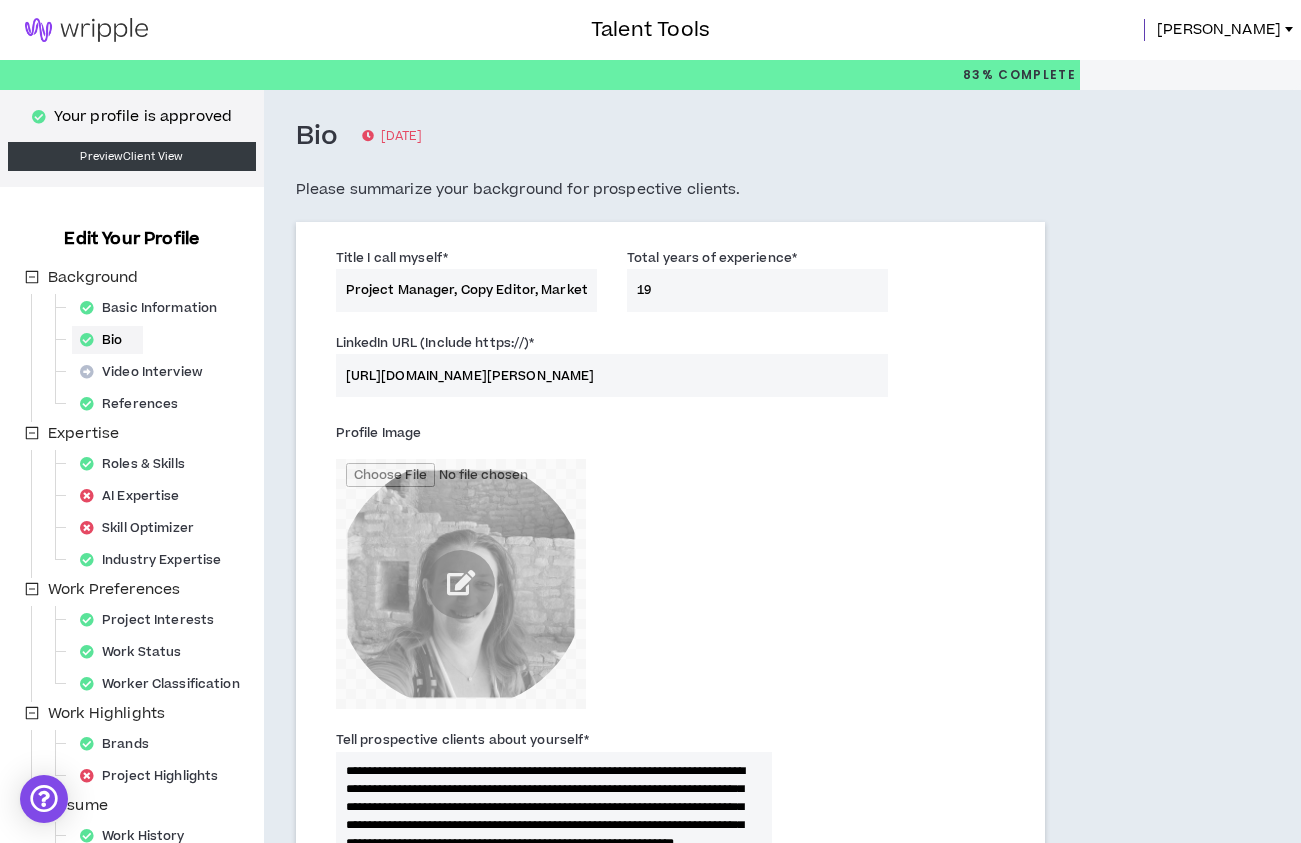 select on "*" 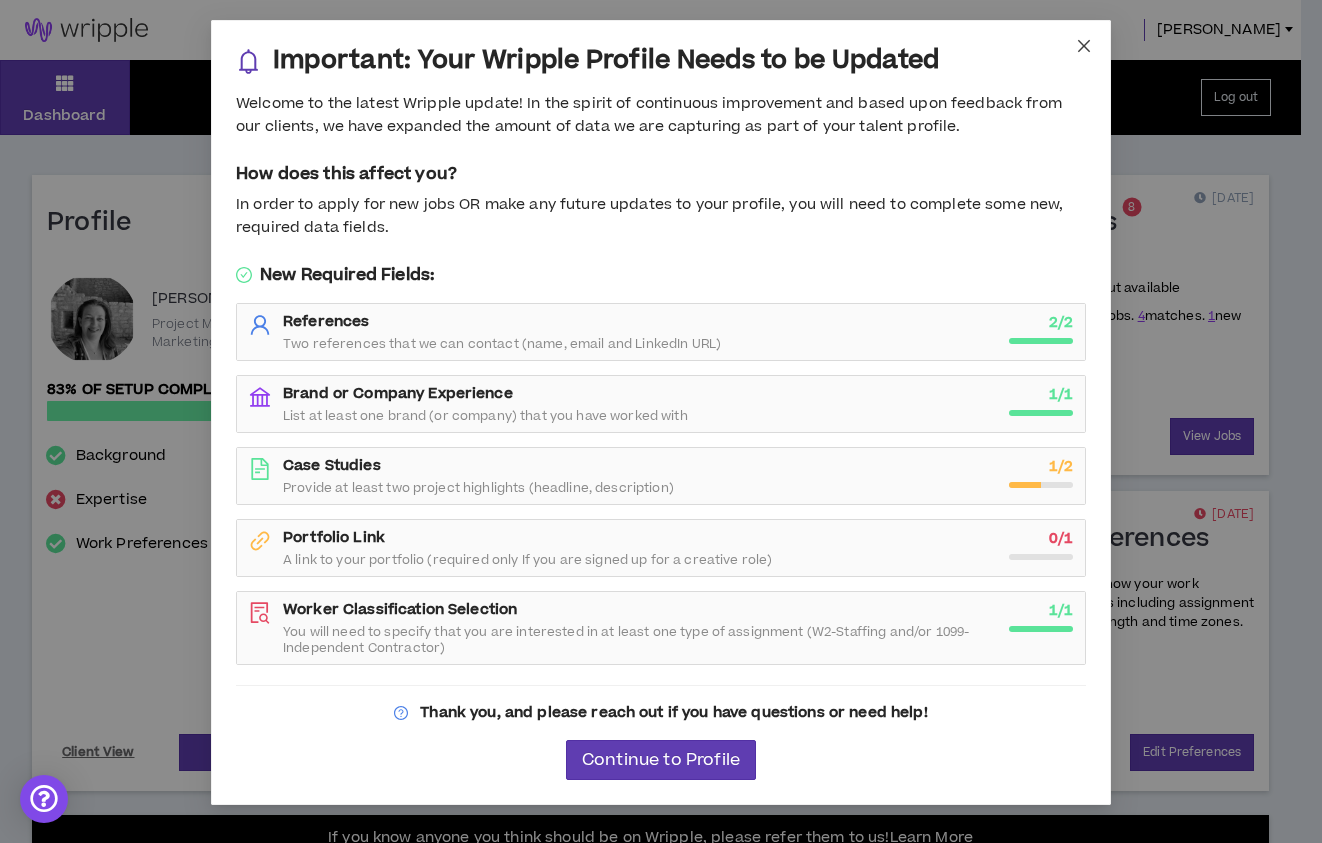 click at bounding box center [1084, 47] 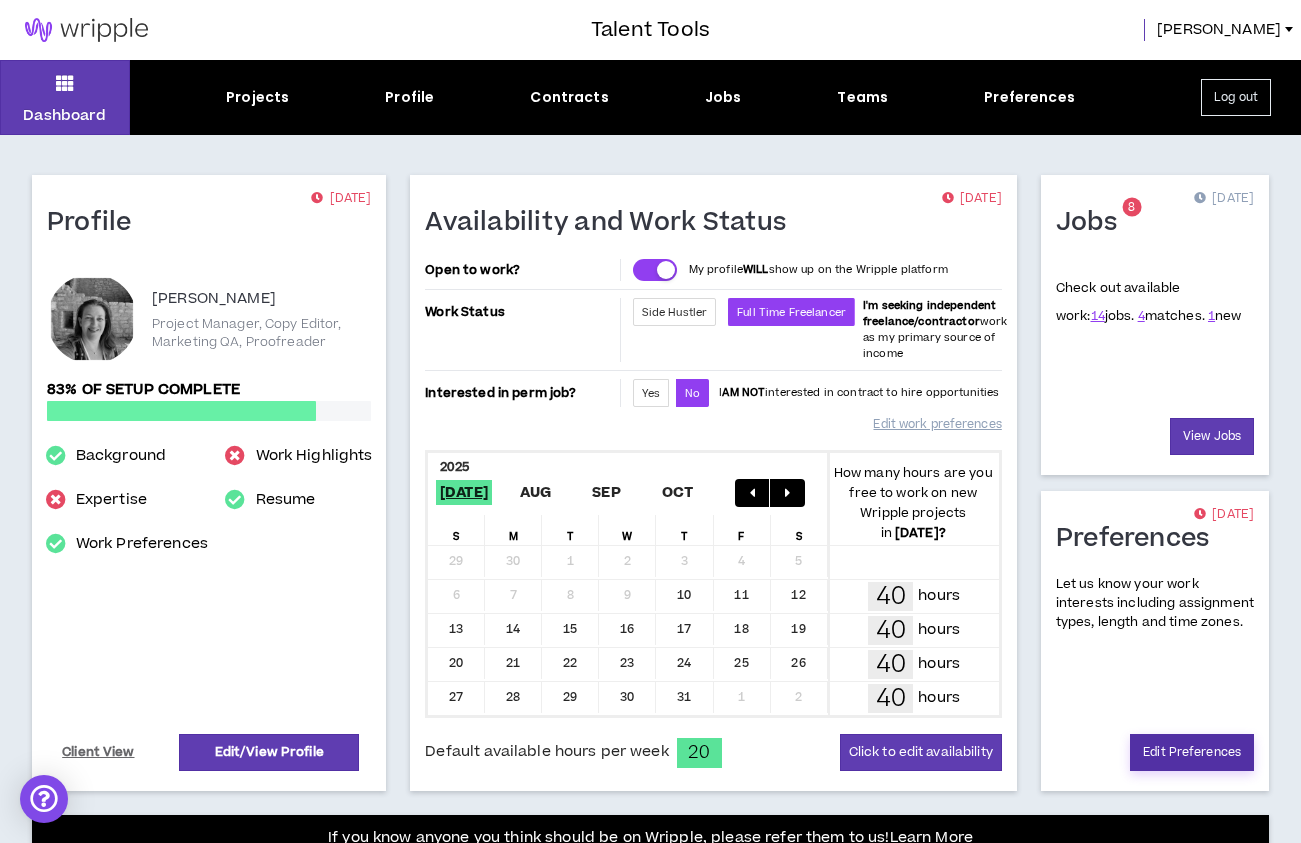 click on "Edit Preferences" at bounding box center (1192, 752) 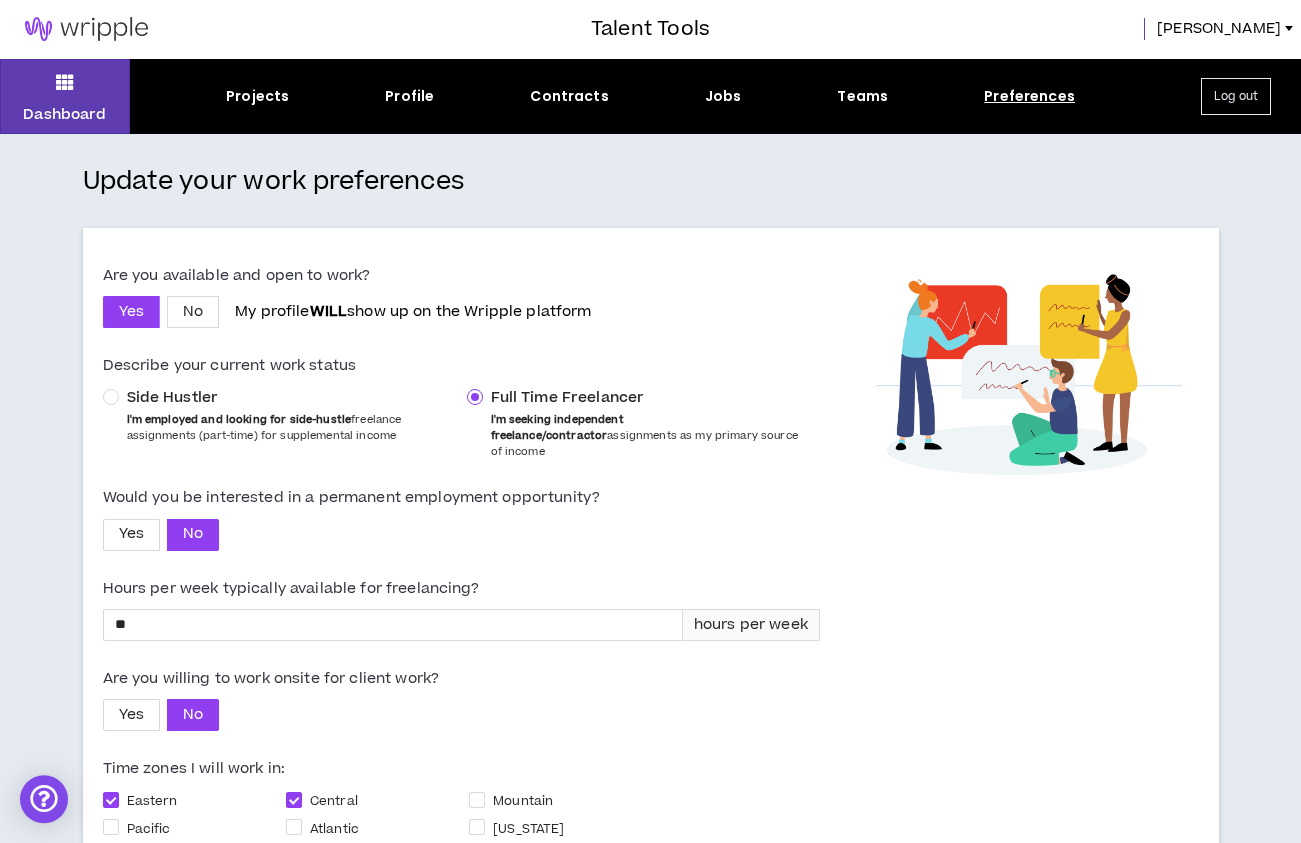 scroll, scrollTop: 0, scrollLeft: 0, axis: both 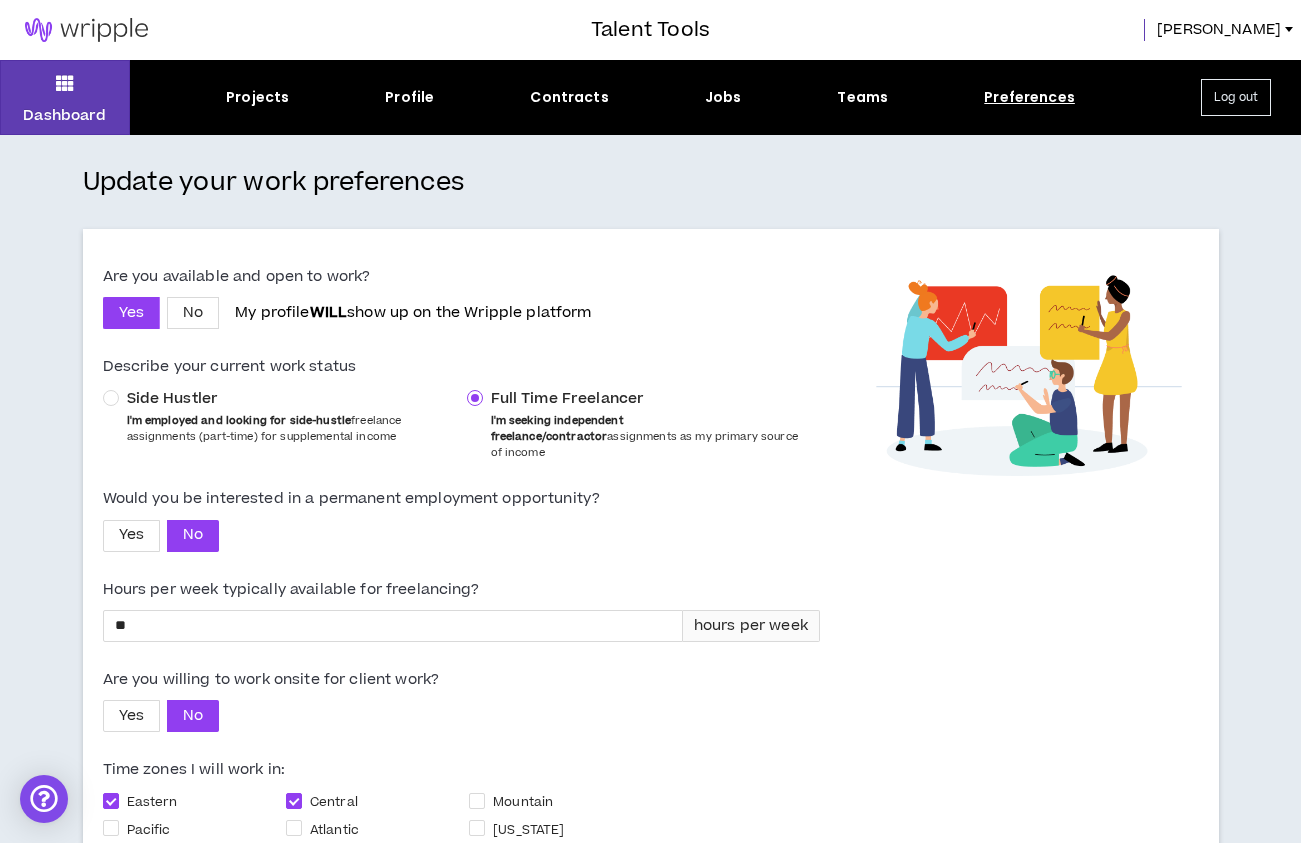 click on "Preferences" at bounding box center (1029, 97) 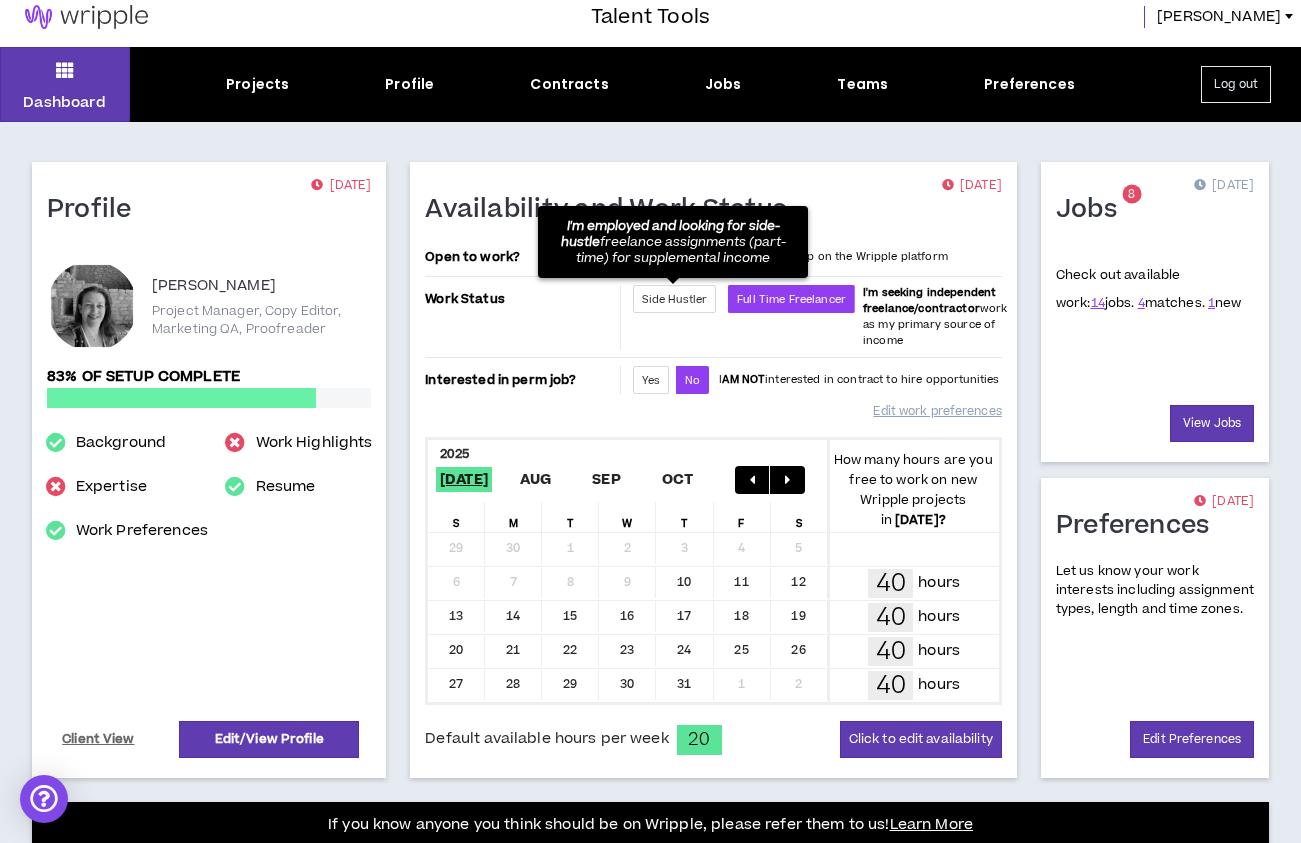 scroll, scrollTop: 0, scrollLeft: 0, axis: both 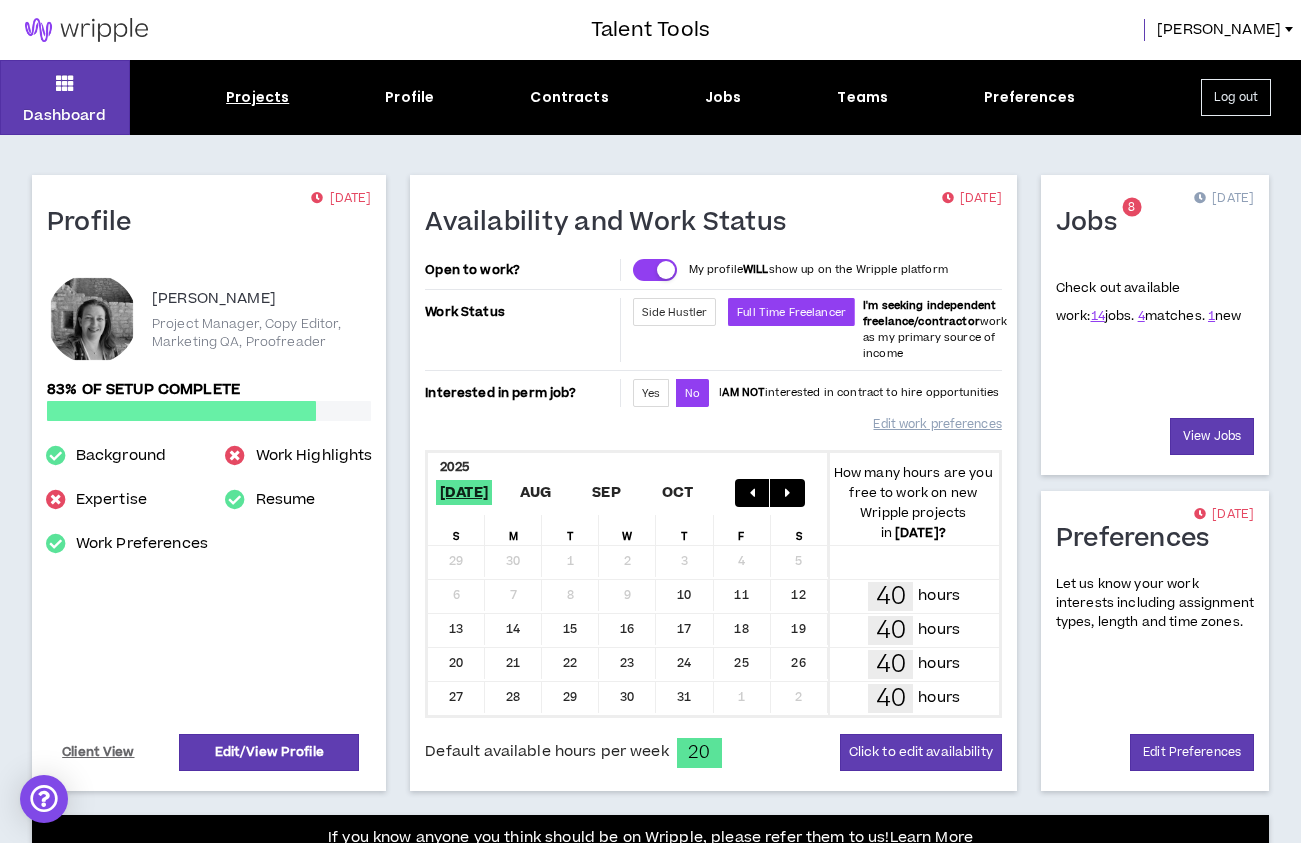 click on "Projects" at bounding box center [257, 97] 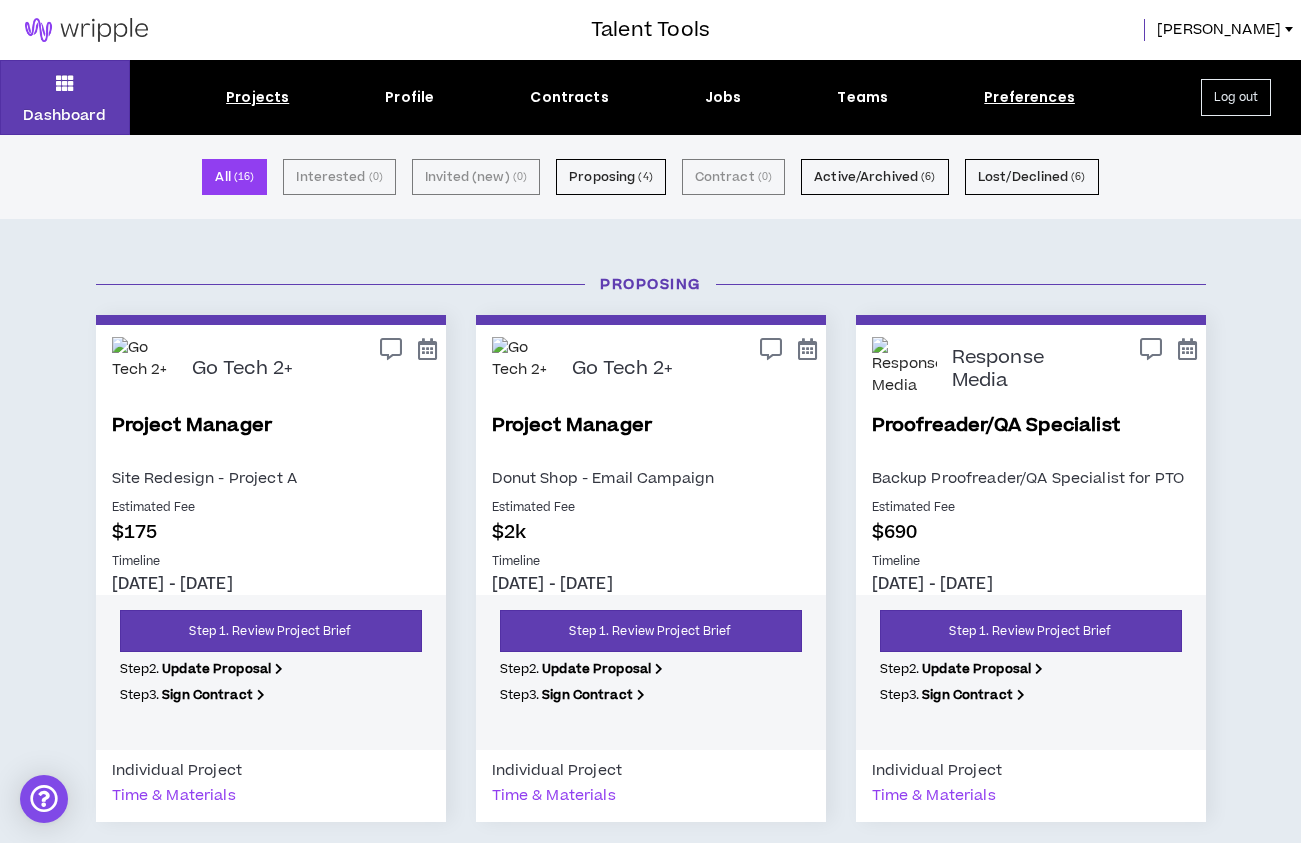 click on "Preferences" at bounding box center [1029, 97] 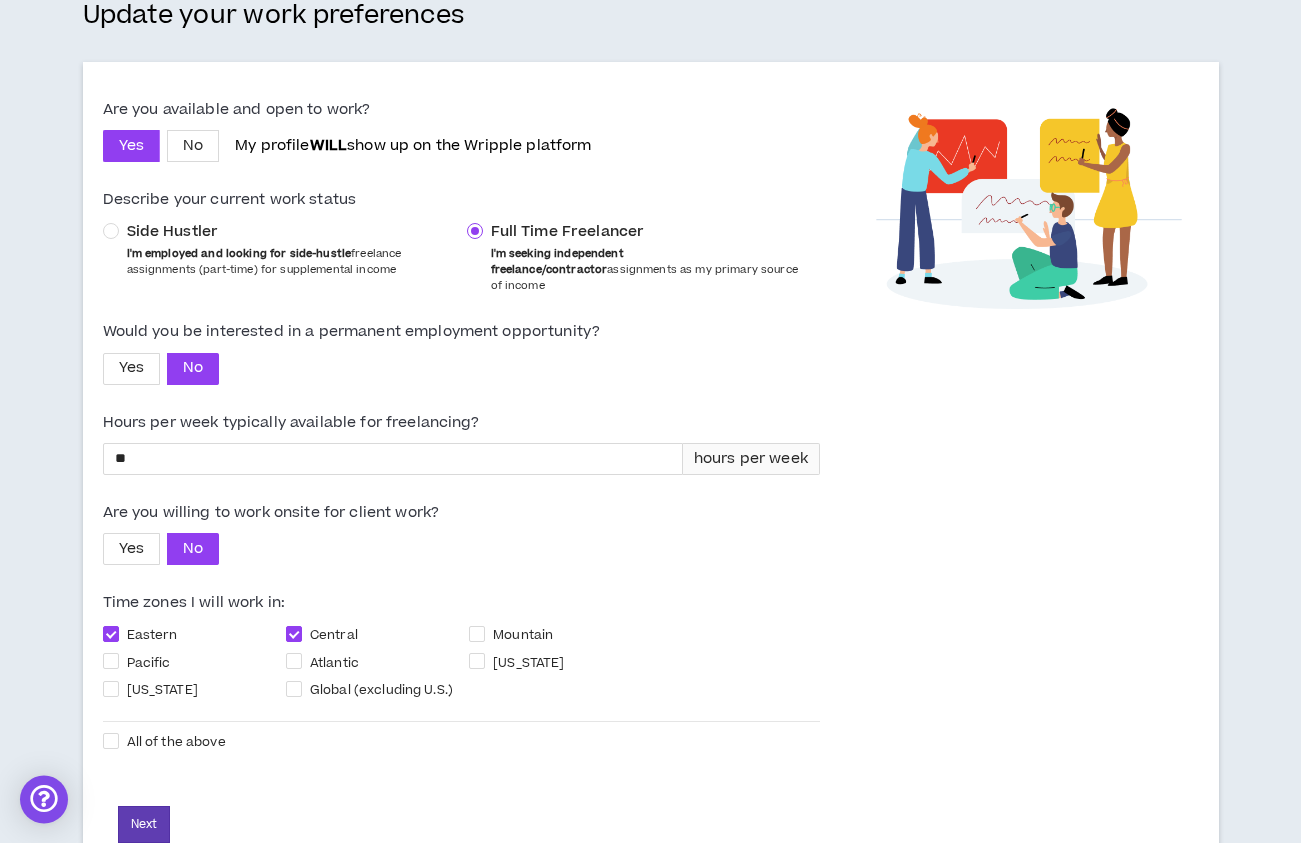 scroll, scrollTop: 210, scrollLeft: 0, axis: vertical 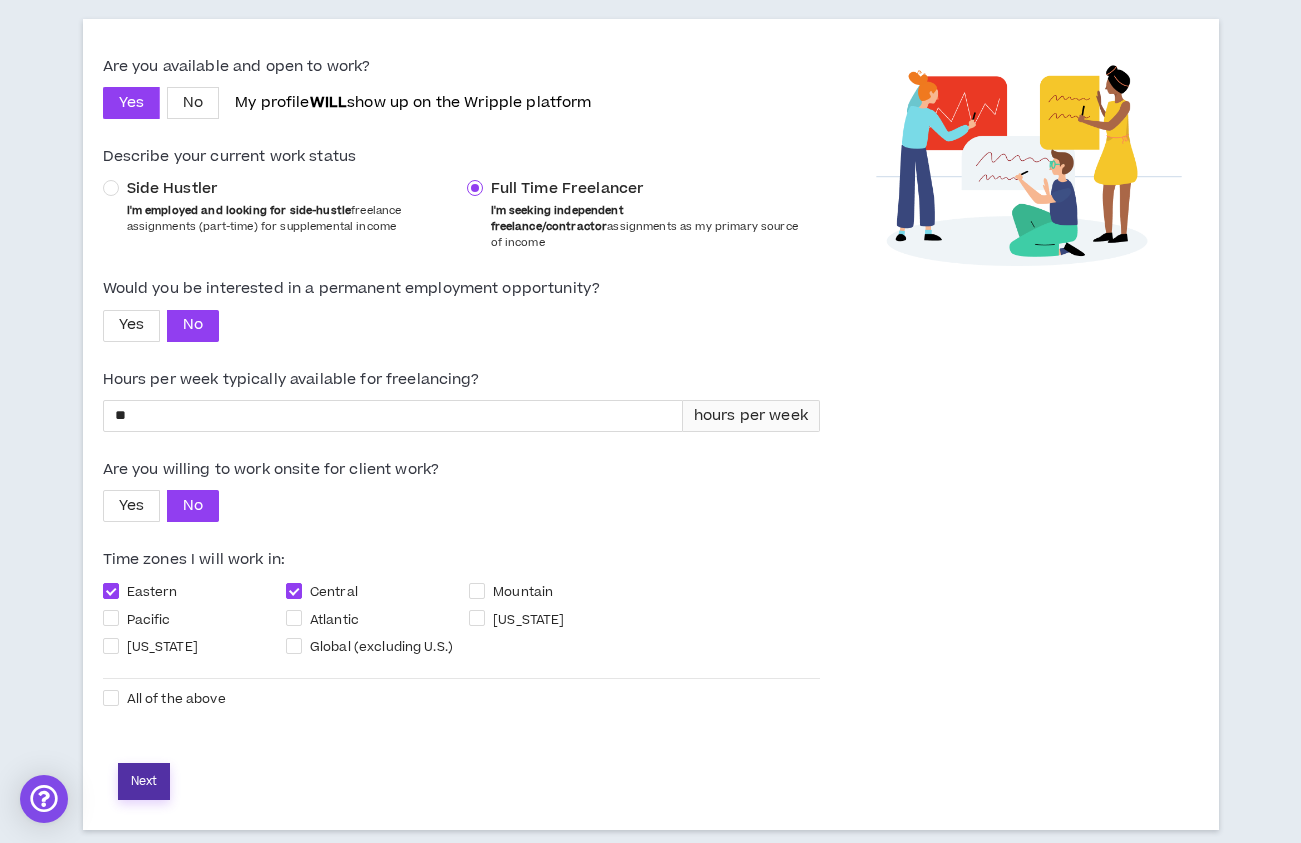 click on "Next" at bounding box center (144, 781) 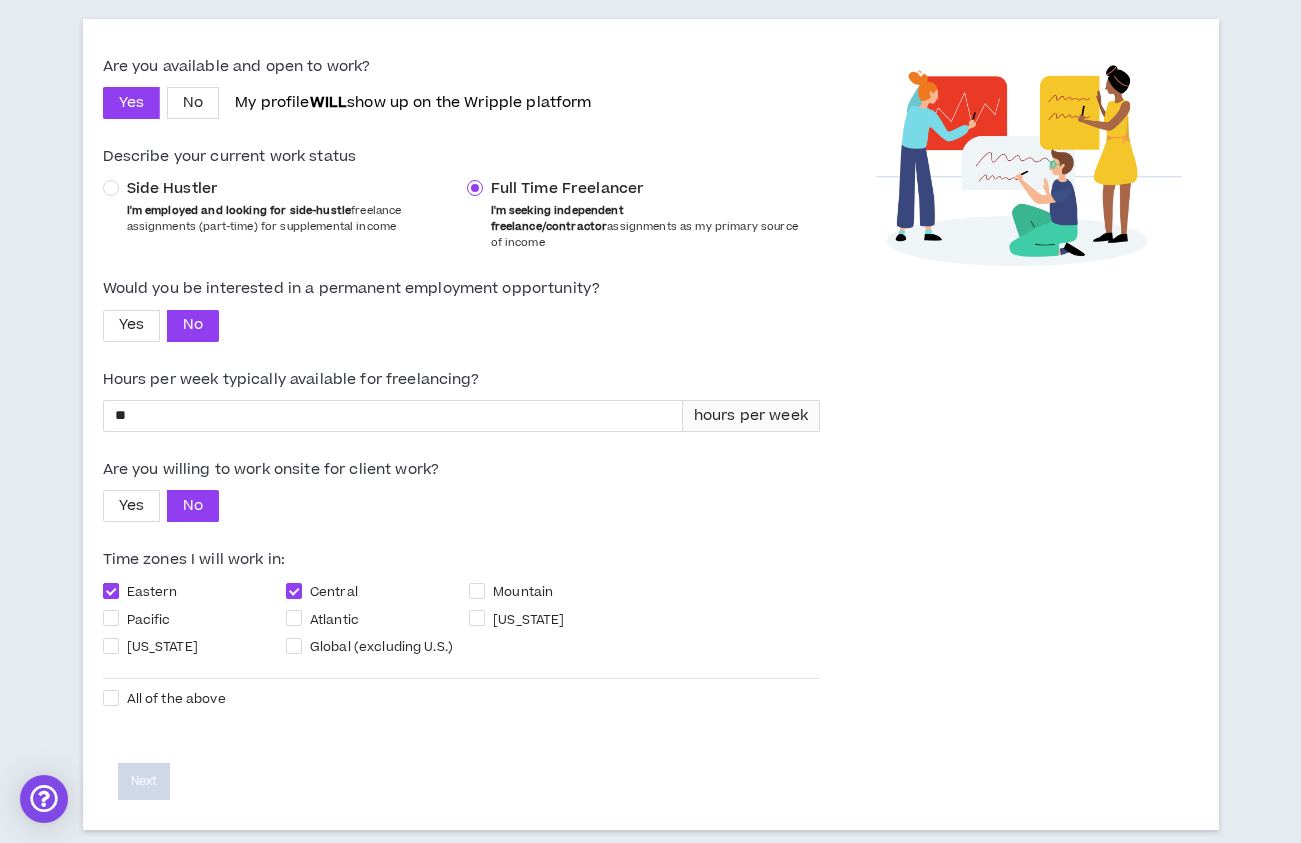 select on "*" 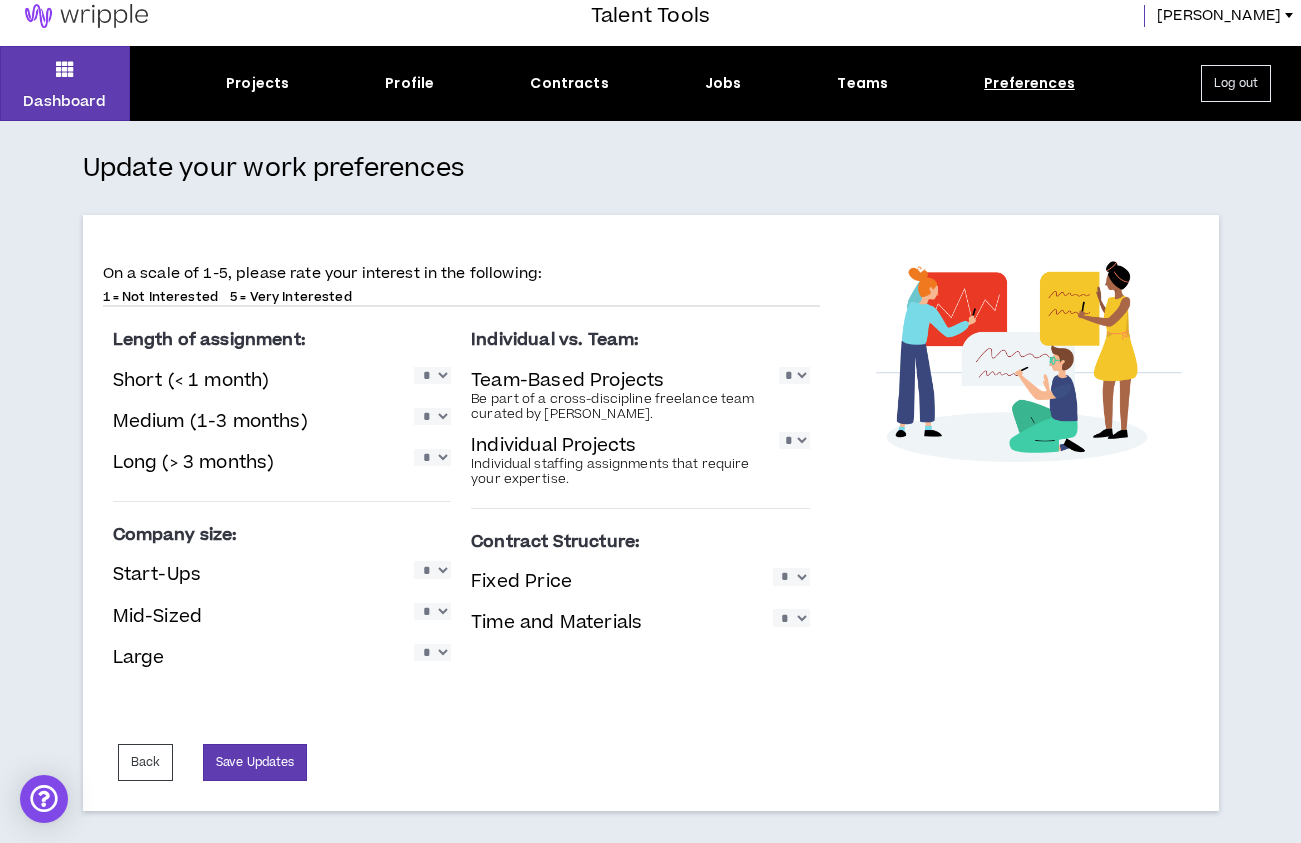 scroll, scrollTop: 14, scrollLeft: 0, axis: vertical 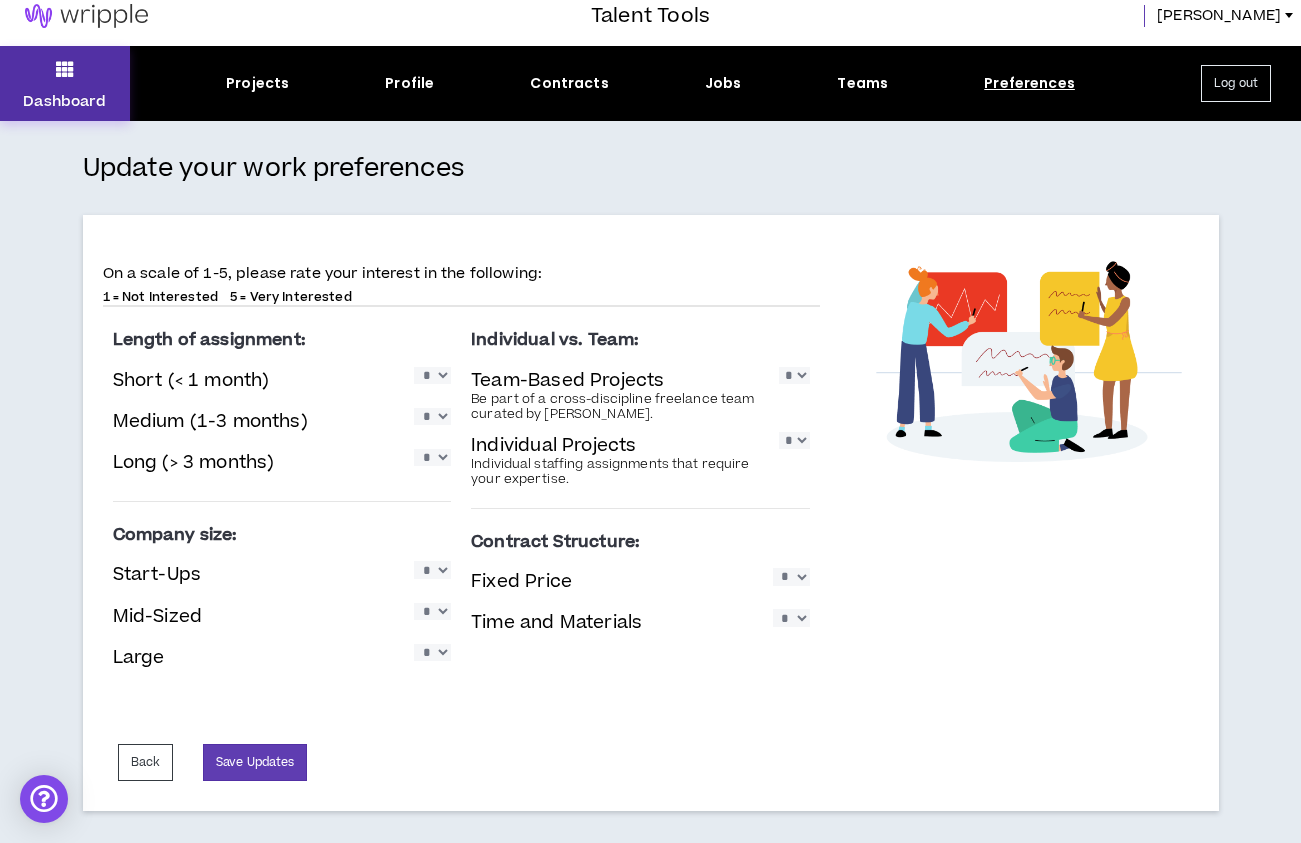 click on "Dashboard" at bounding box center (65, 83) 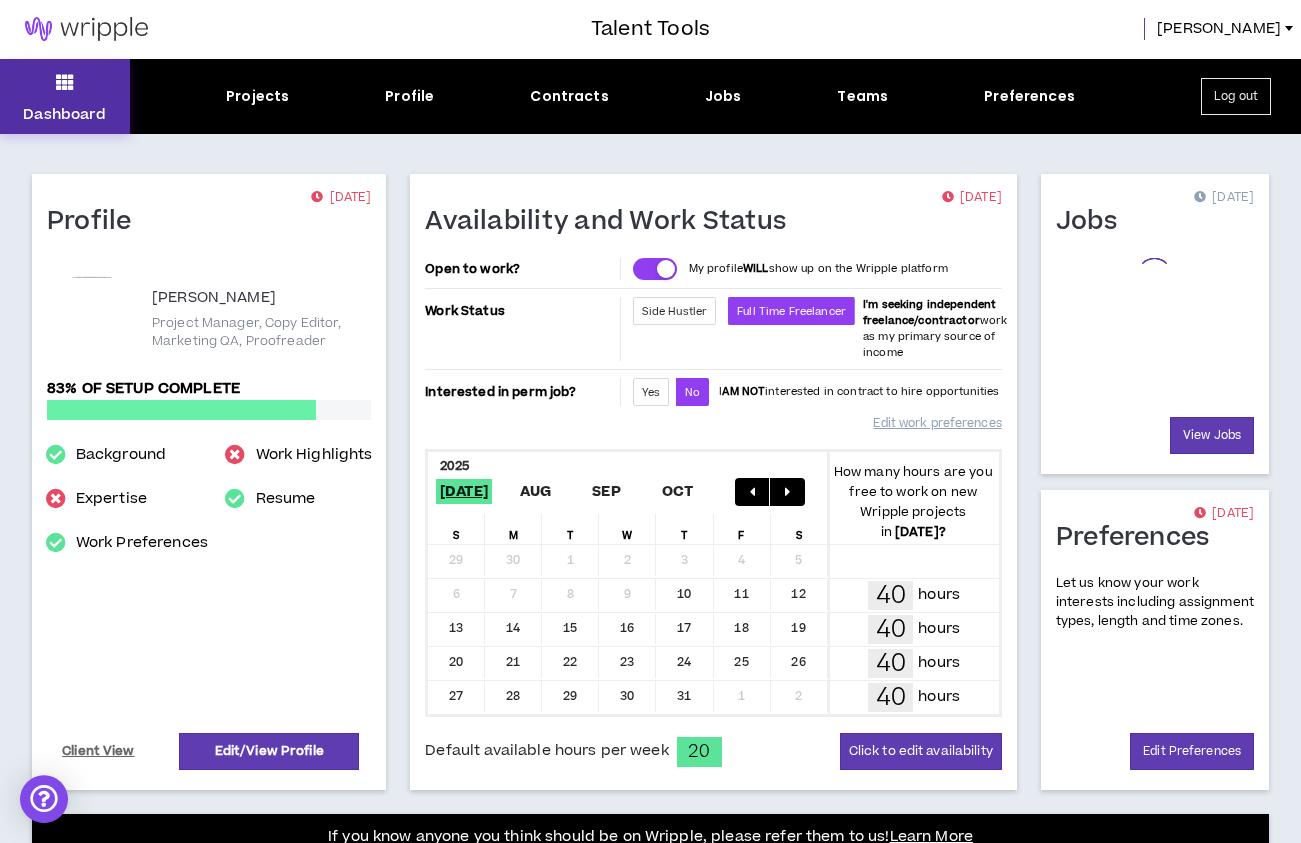 scroll, scrollTop: 0, scrollLeft: 0, axis: both 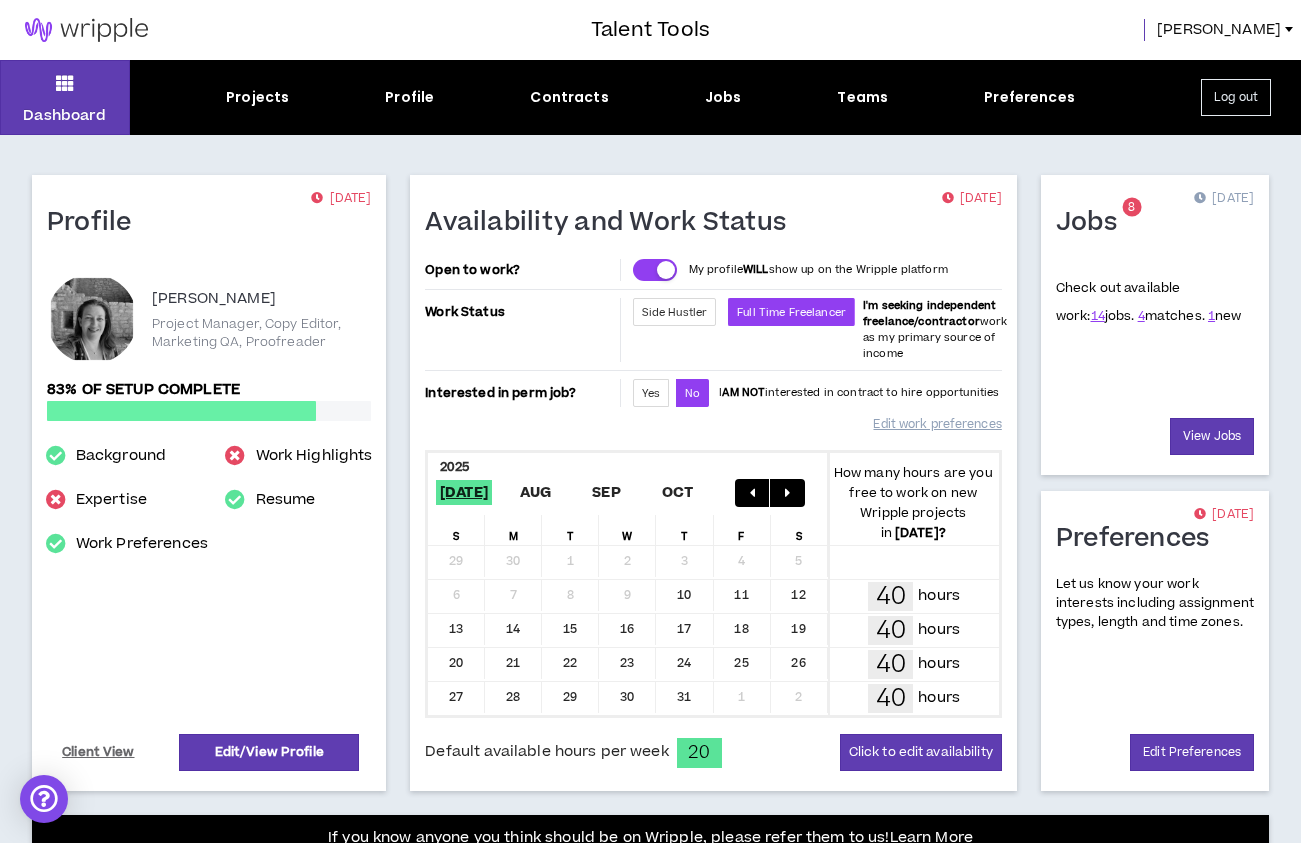 click on "[PERSON_NAME]" at bounding box center [1229, 30] 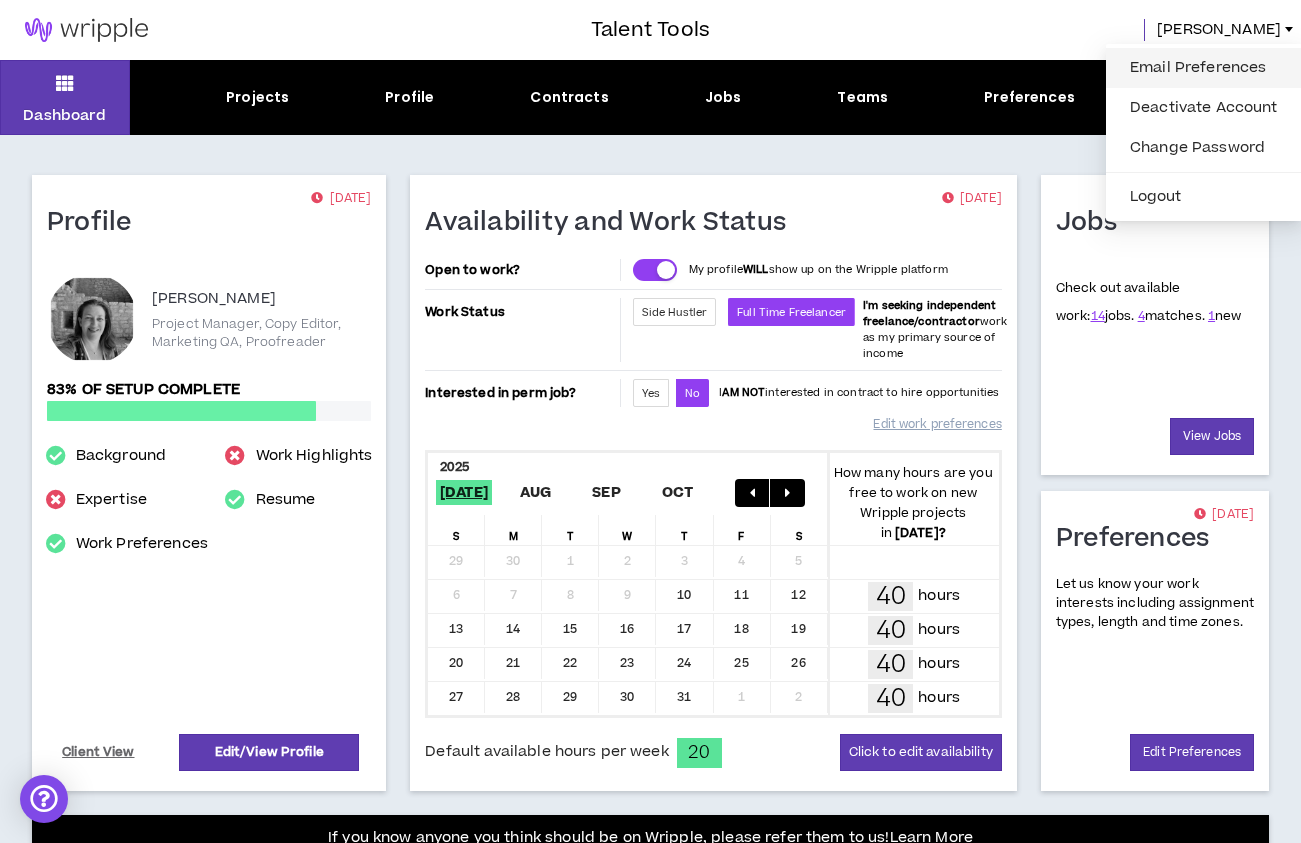 click on "Email Preferences" at bounding box center (1204, 68) 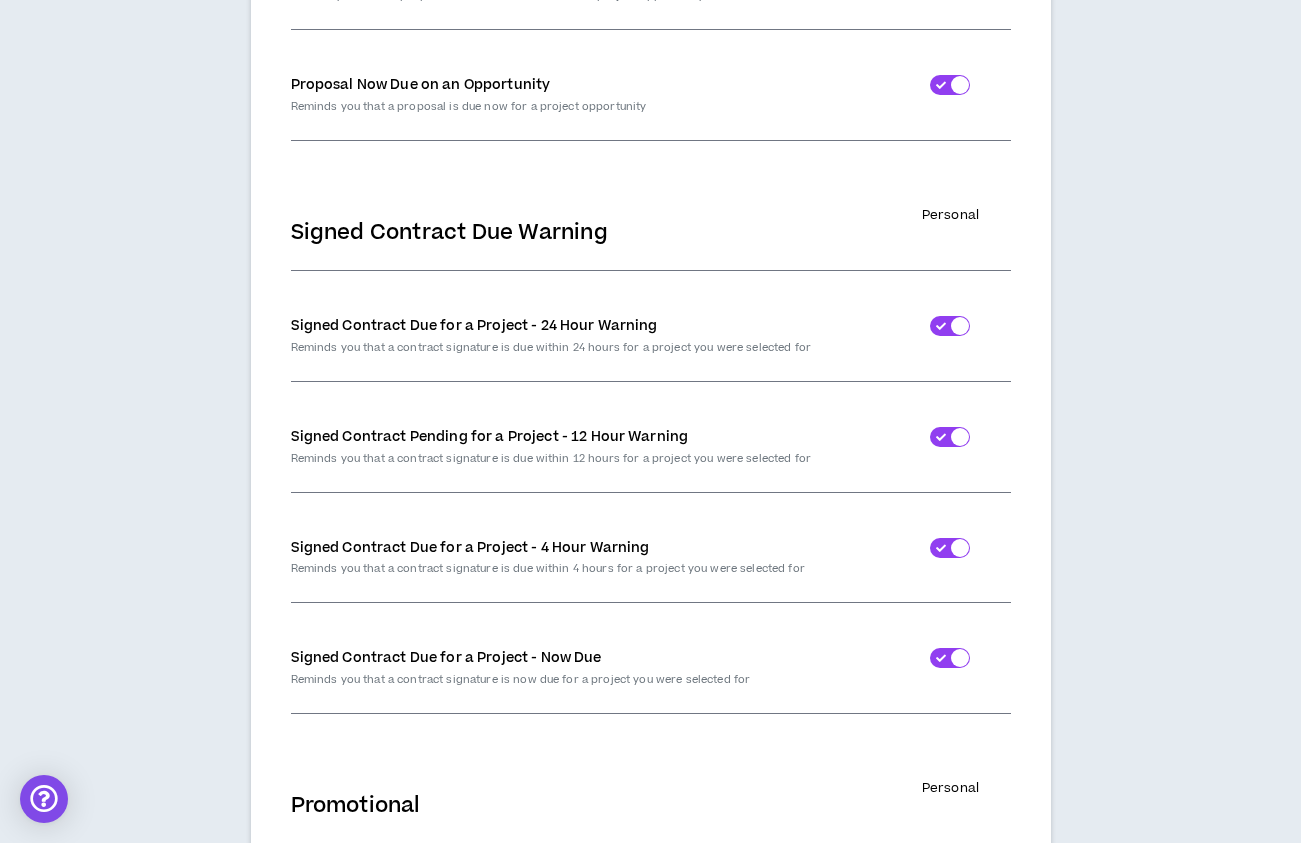 scroll, scrollTop: 5956, scrollLeft: 0, axis: vertical 